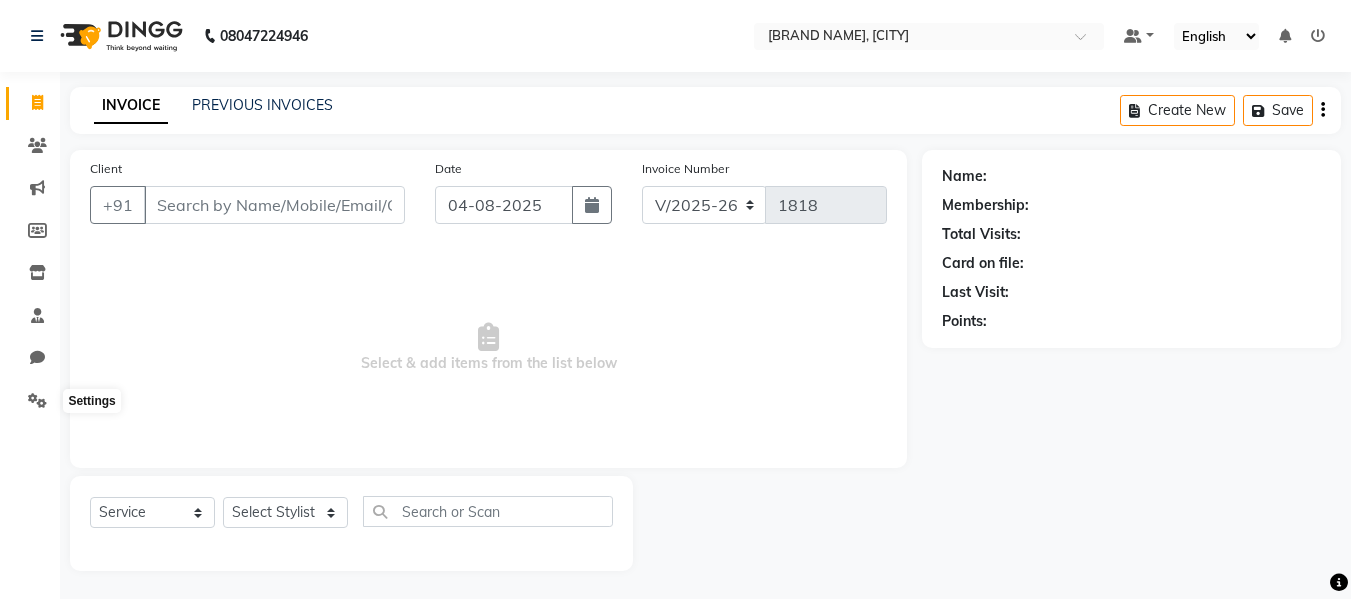 select on "8090" 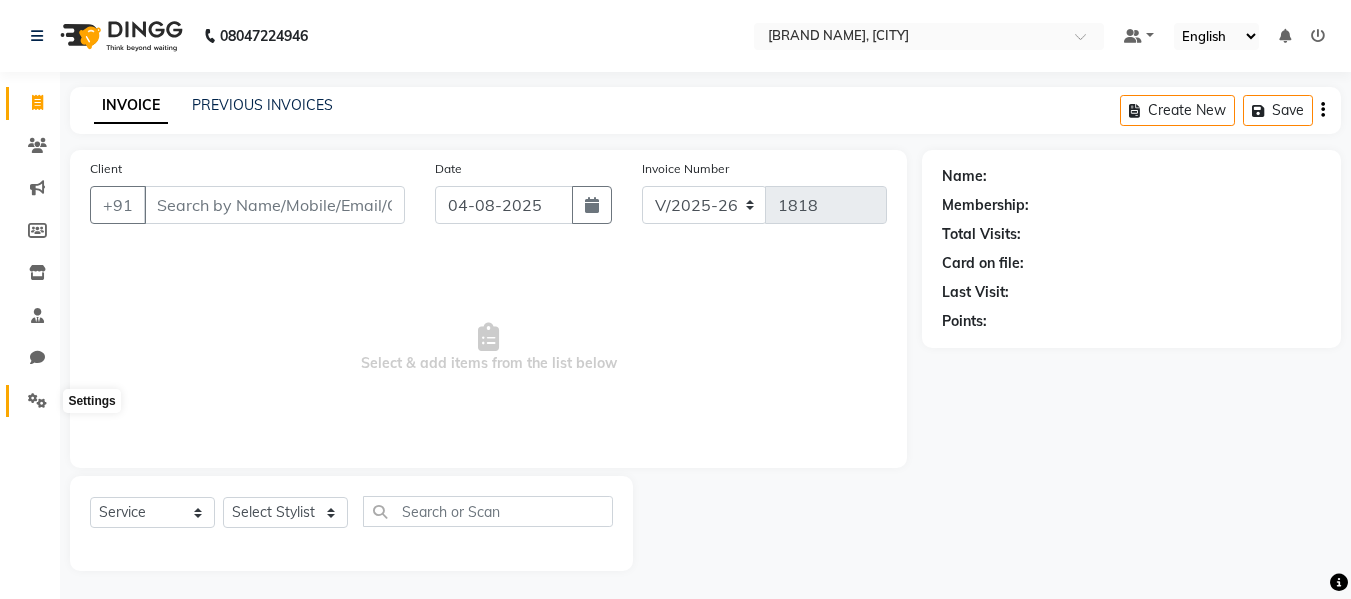 scroll, scrollTop: 2, scrollLeft: 0, axis: vertical 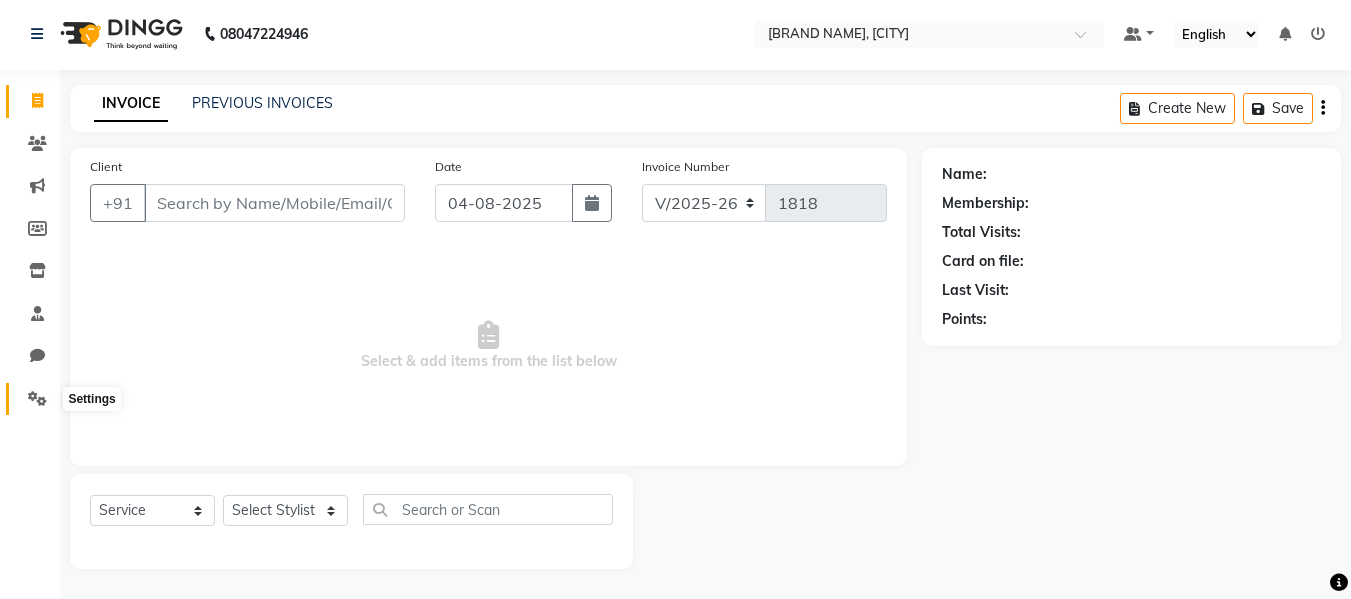click 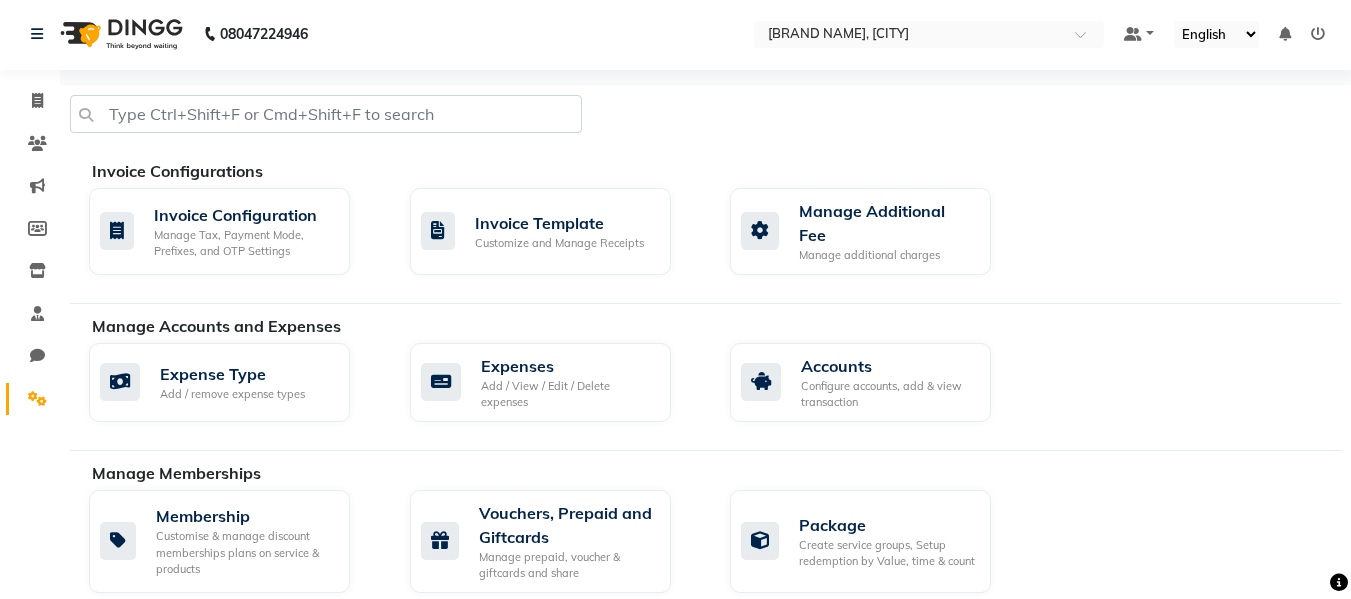 click 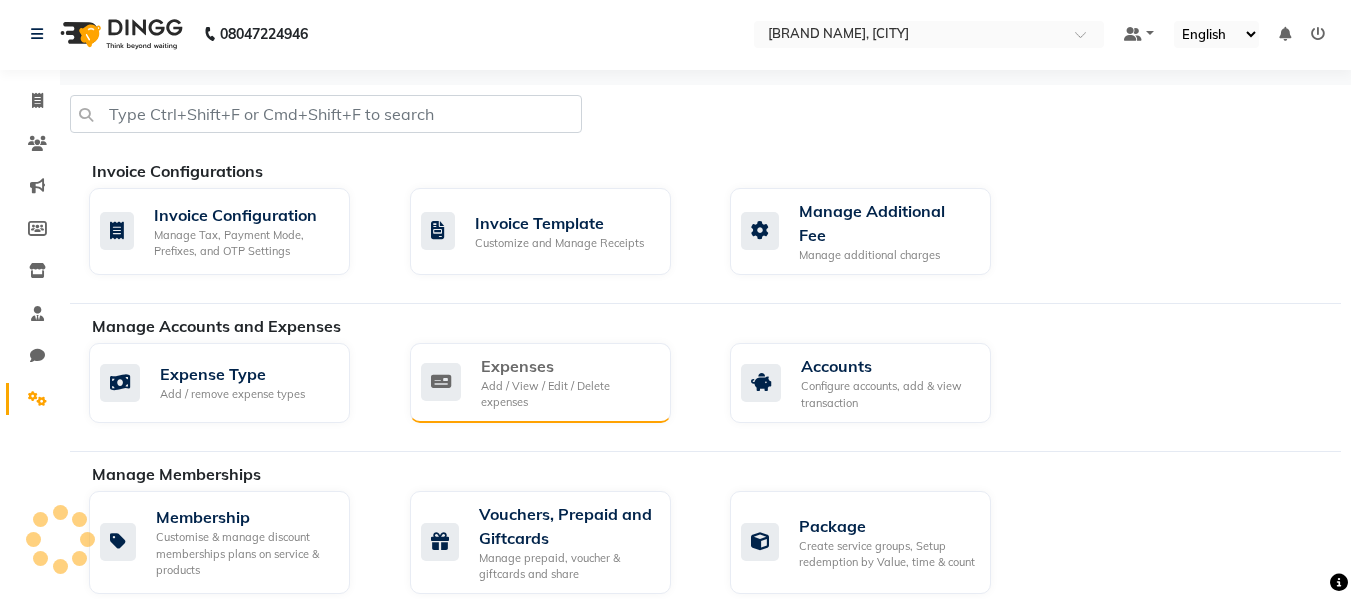 click on "Expenses" 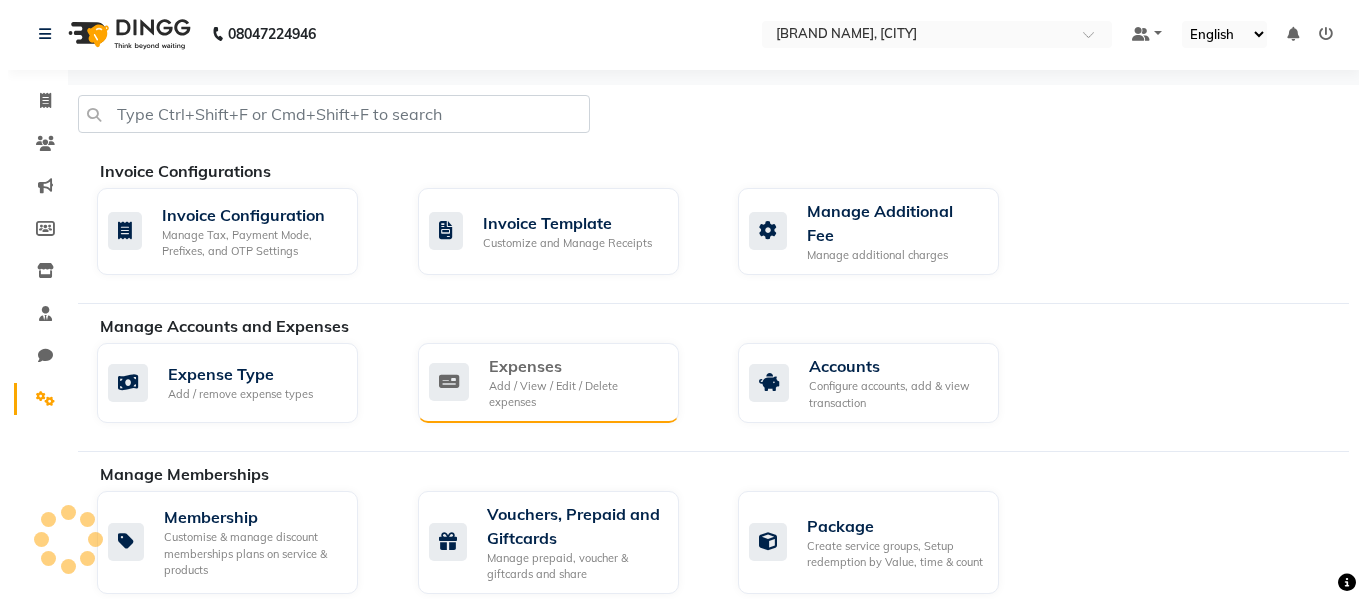 scroll, scrollTop: 0, scrollLeft: 0, axis: both 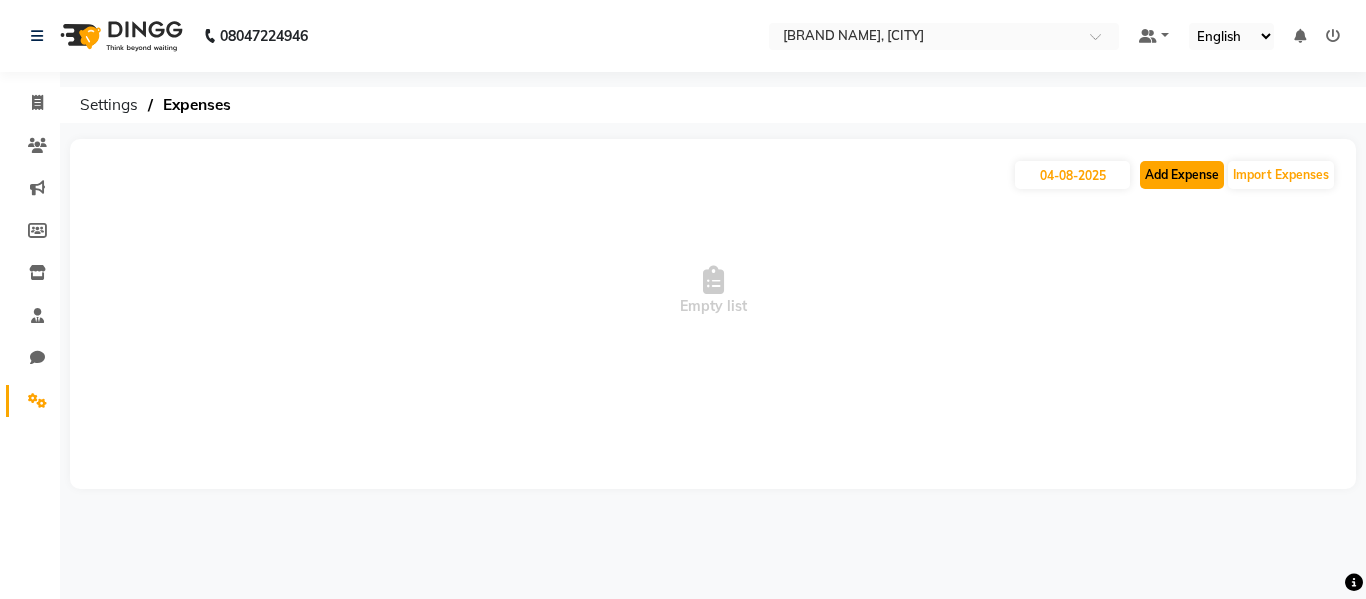 click on "Add Expense" 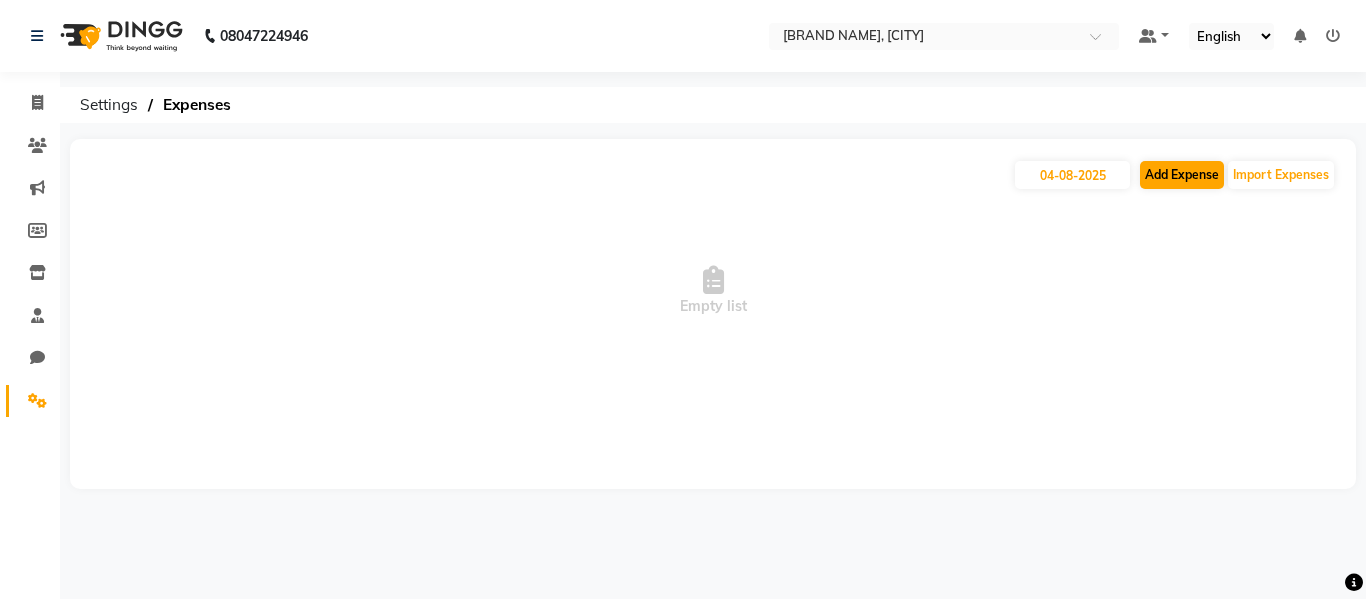 select on "1" 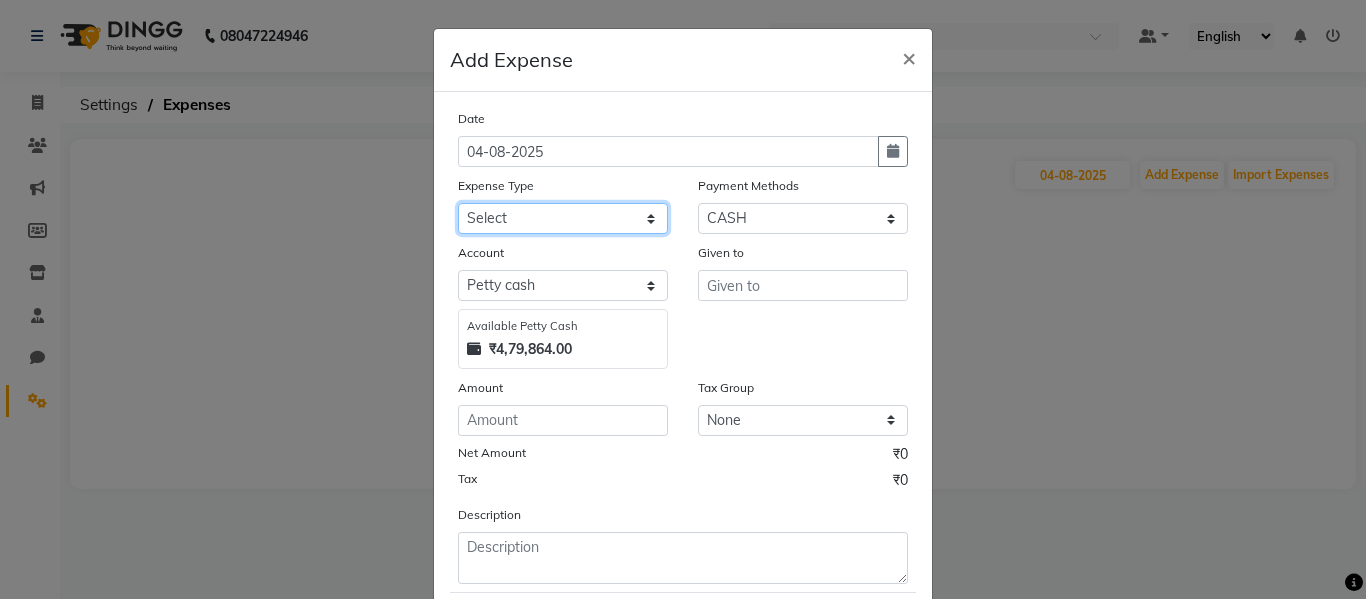 click on "Select Advance Salary Bank charges Car maintenance  Cash transfer to bank Cash transfer to hub chocolates for clients Client Snacks Clinical charges Equipment Fuel Govt fee Incentive Insurance International purchase Loan Repayment Maintenance Marketing Miscellaneous MRA Other Pantry Product Rent Salary Staff Snacks stationary Tax Tea & Refreshment Utilities" 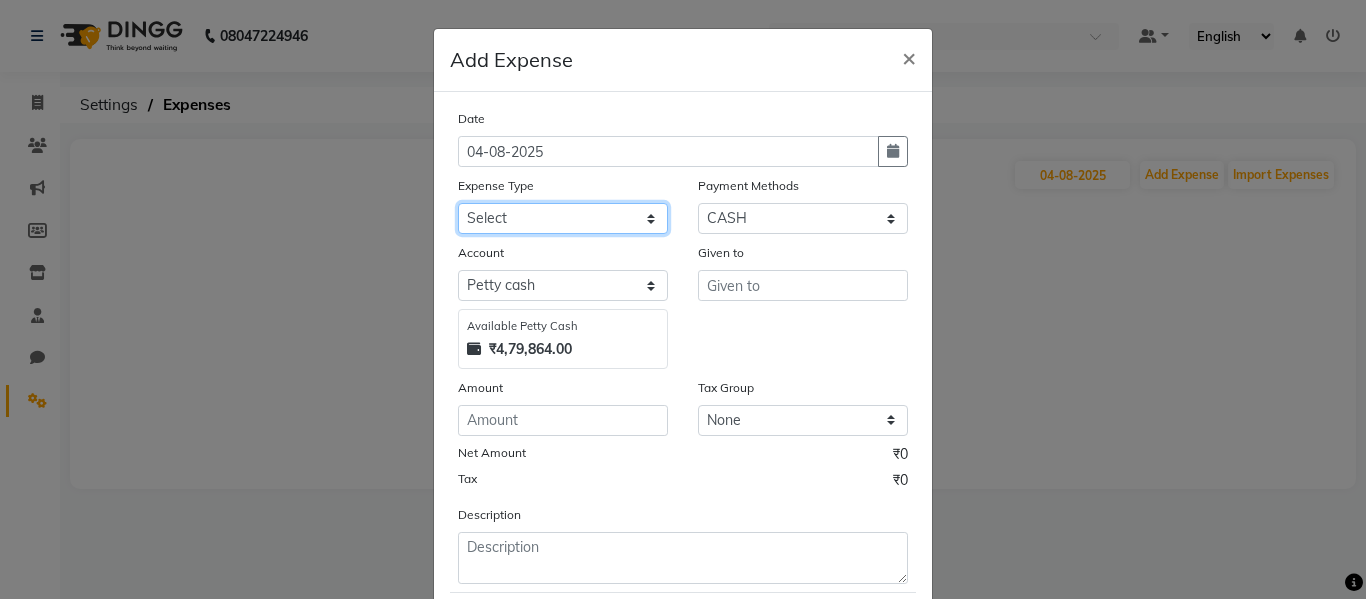 select on "22116" 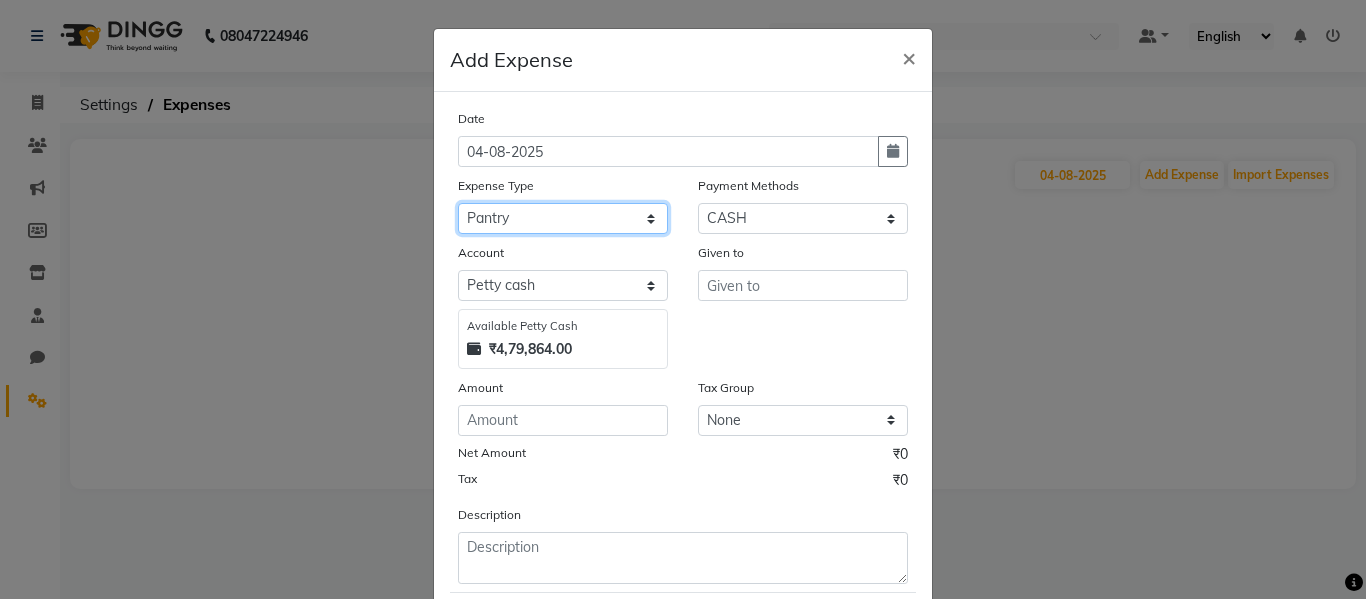 click on "Select Advance Salary Bank charges Car maintenance  Cash transfer to bank Cash transfer to hub chocolates for clients Client Snacks Clinical charges Equipment Fuel Govt fee Incentive Insurance International purchase Loan Repayment Maintenance Marketing Miscellaneous MRA Other Pantry Product Rent Salary Staff Snacks stationary Tax Tea & Refreshment Utilities" 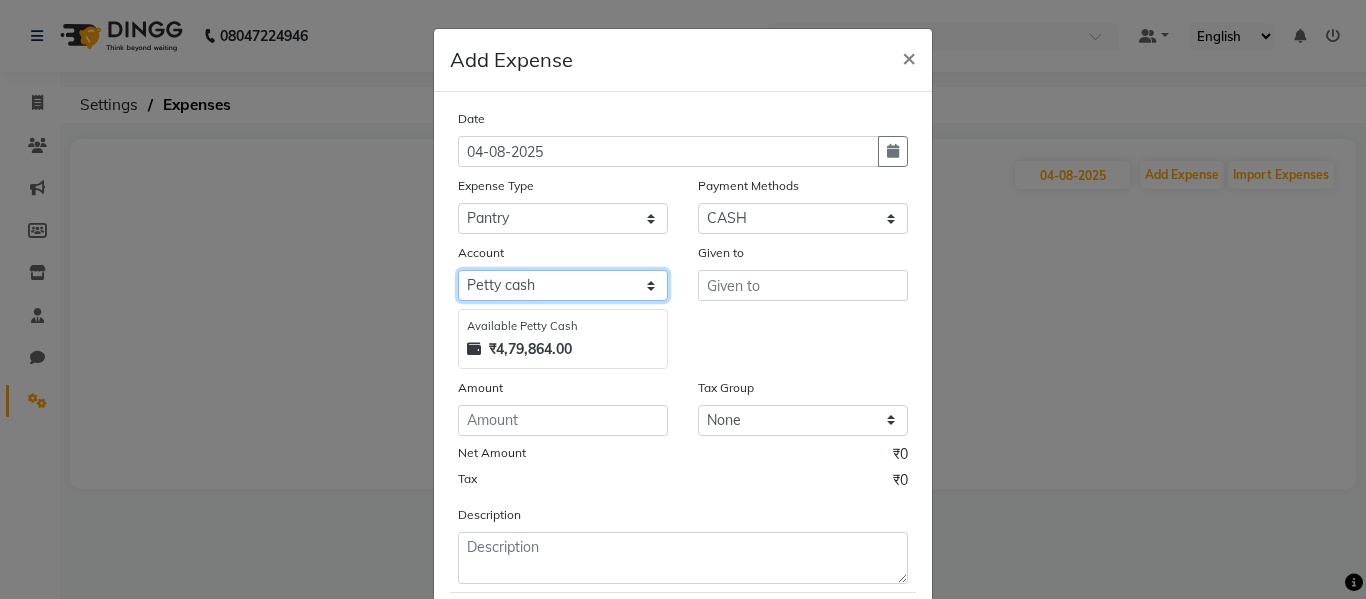 click on "Select Petty cash Default account" 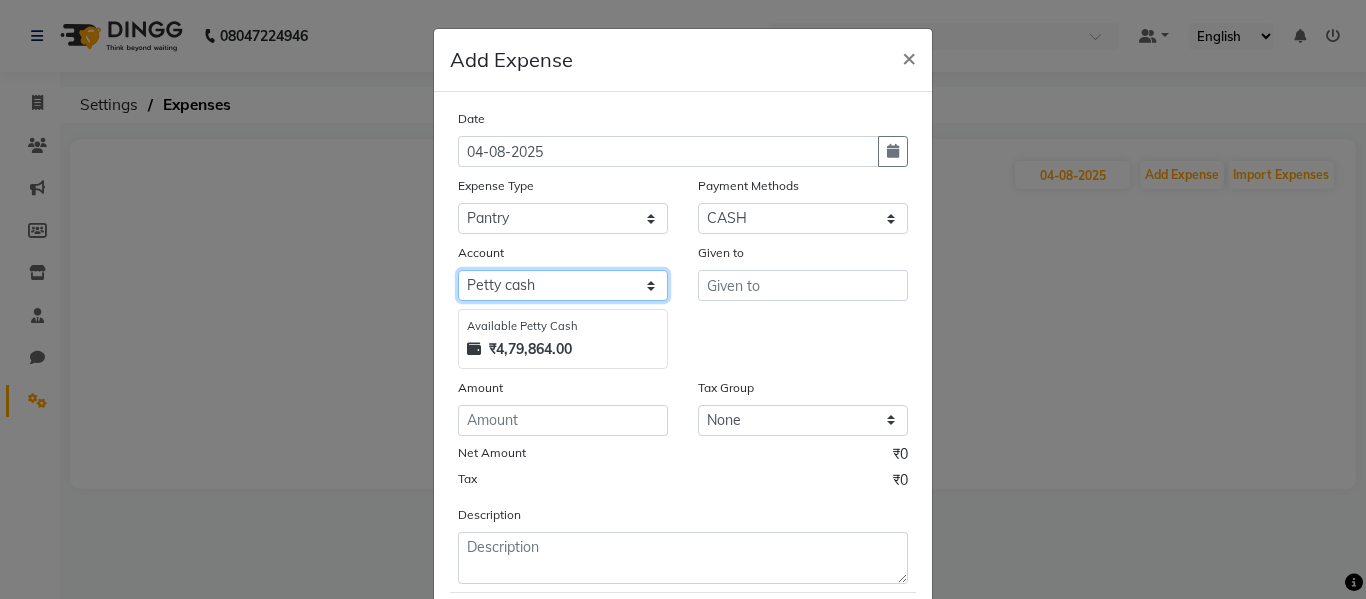 click on "Select Petty cash Default account" 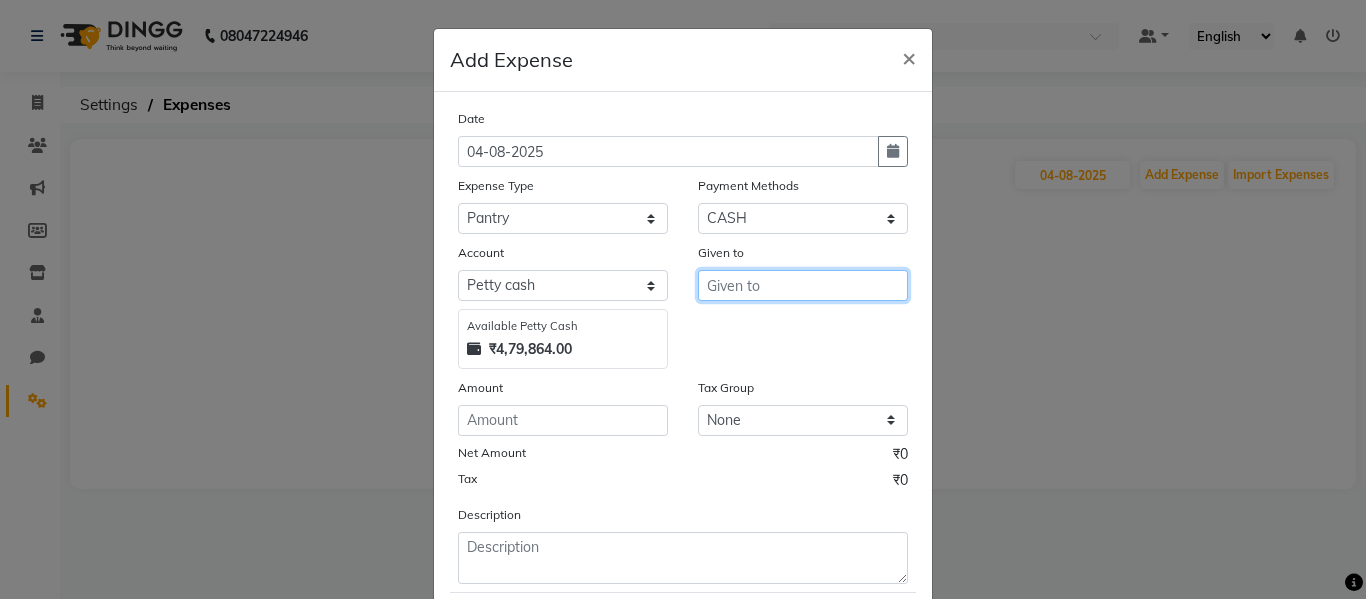 click at bounding box center [803, 285] 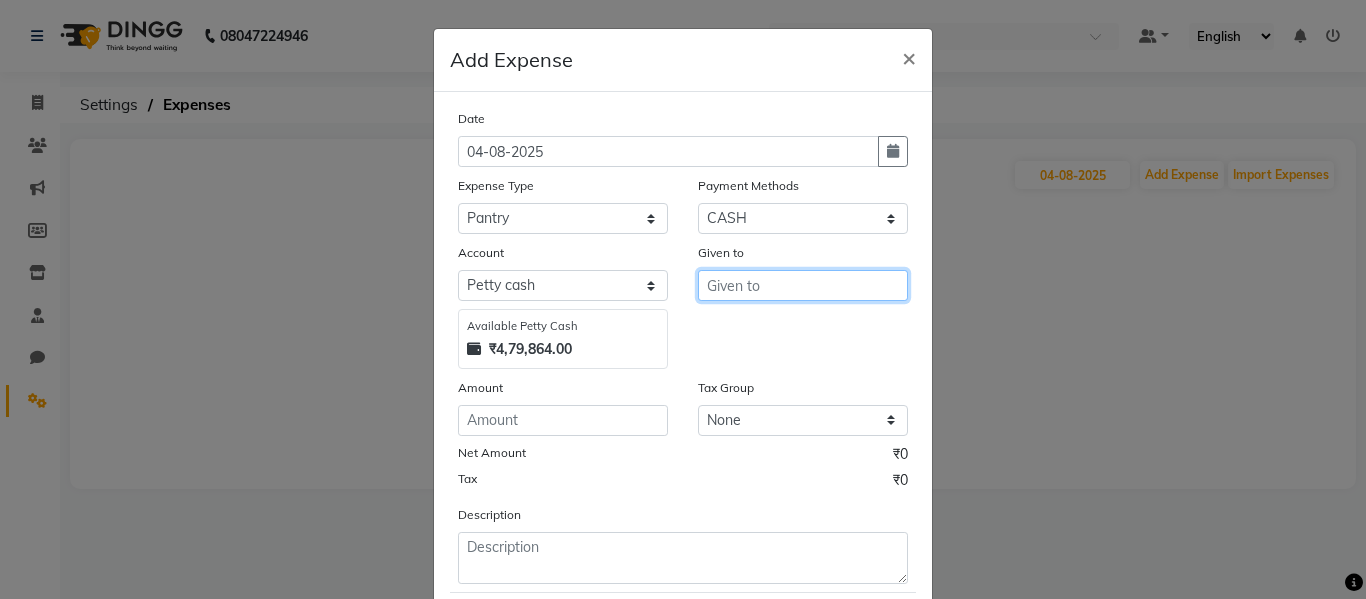 type on "j" 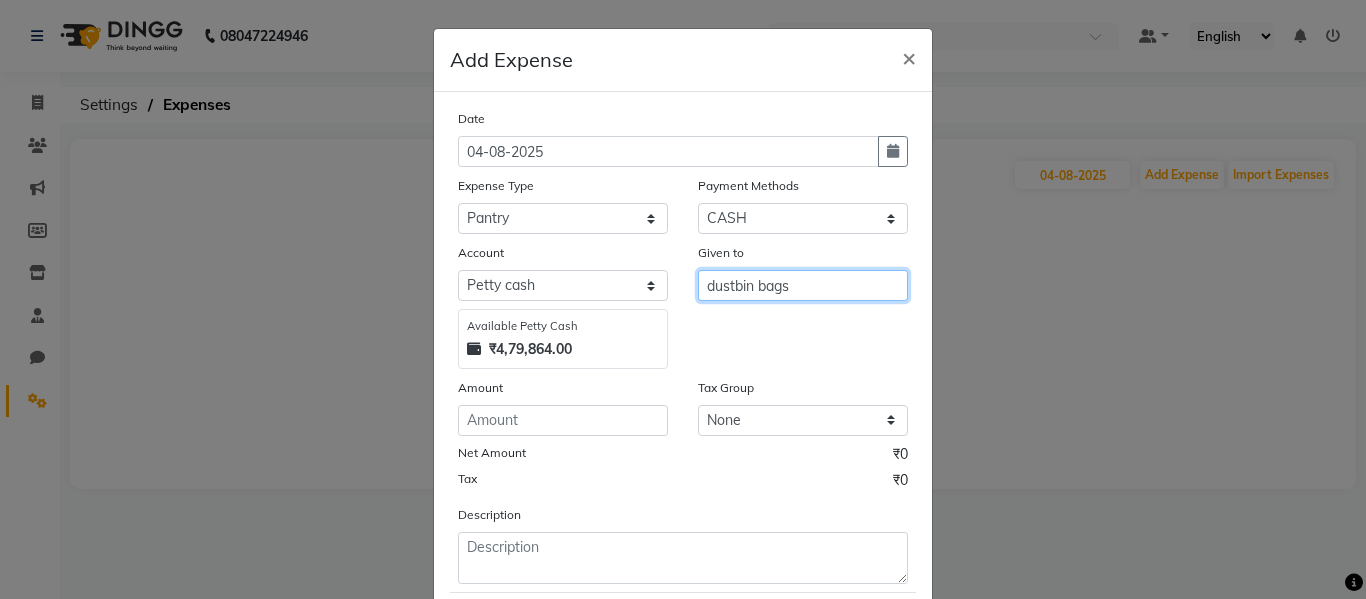 type on "dustbin bags" 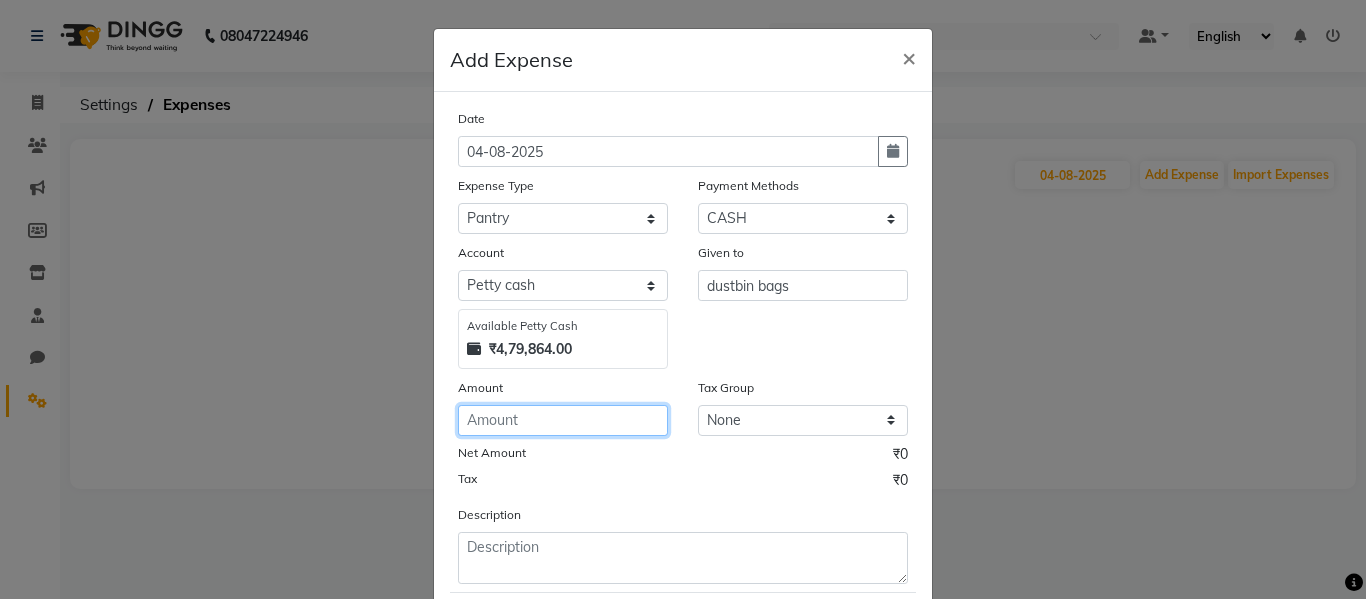 click 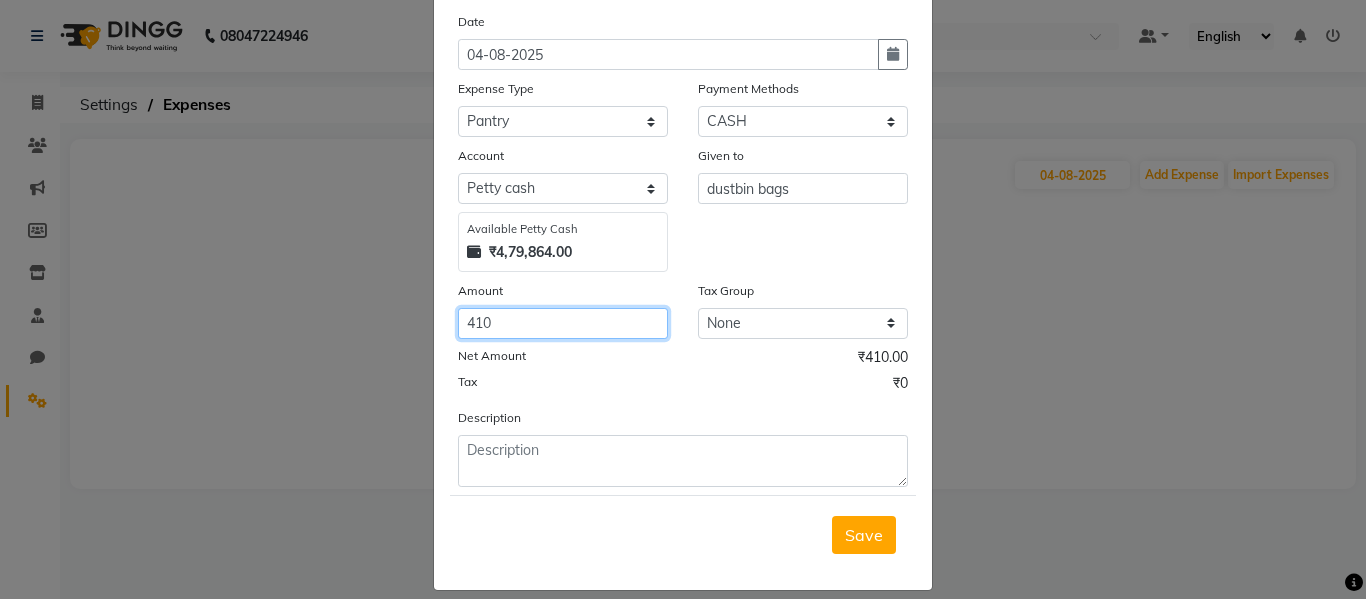 scroll, scrollTop: 98, scrollLeft: 0, axis: vertical 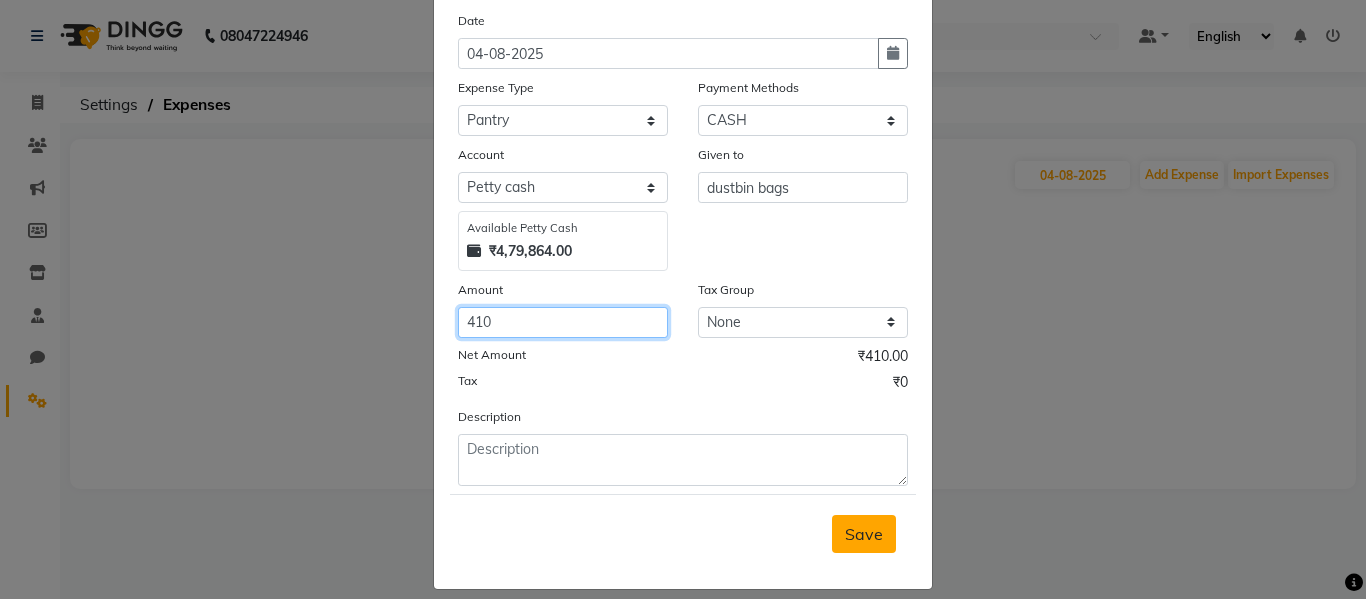 type on "410" 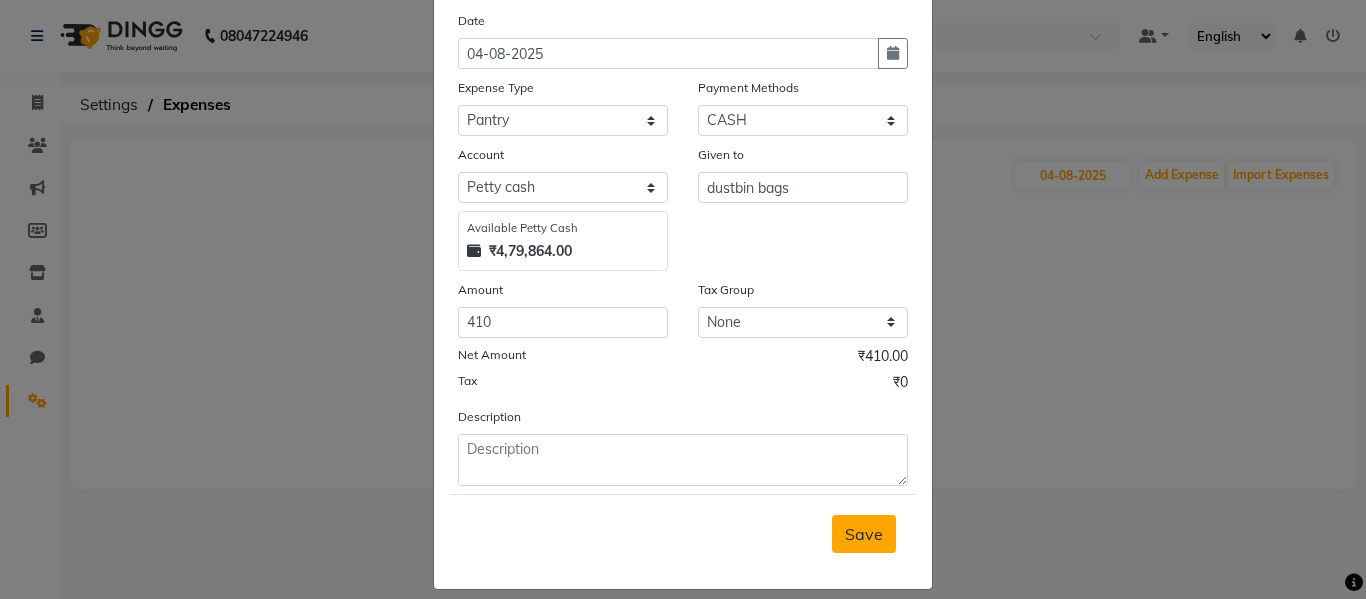 click on "Save" at bounding box center (864, 534) 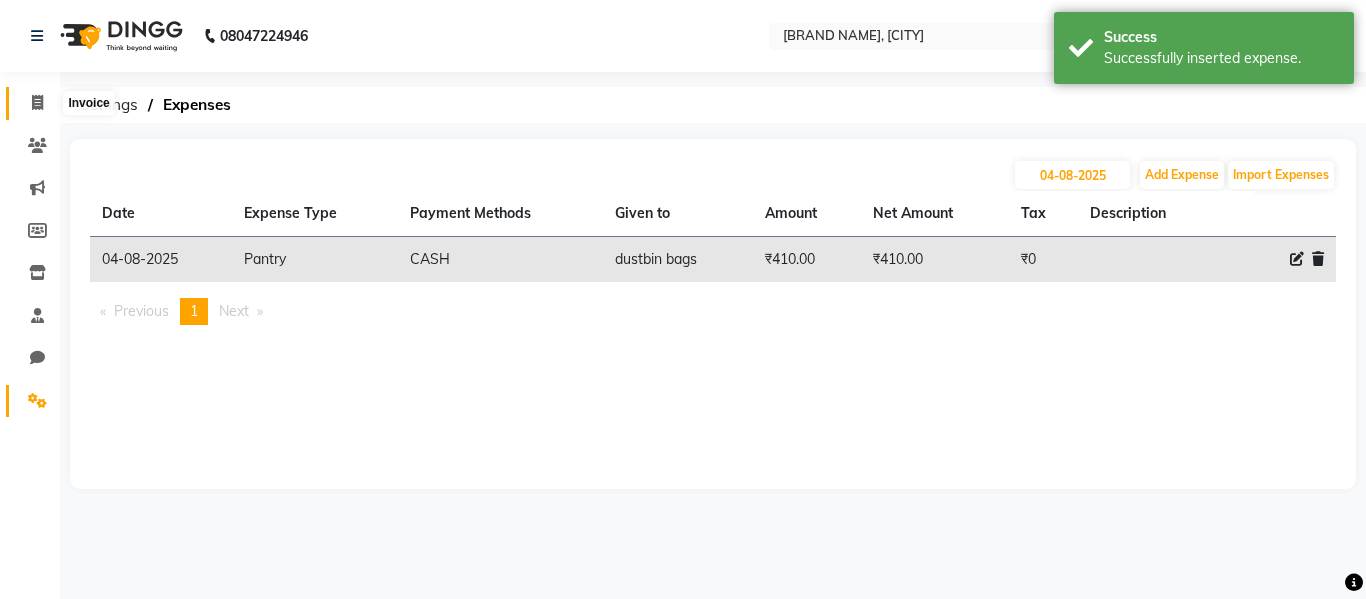 click 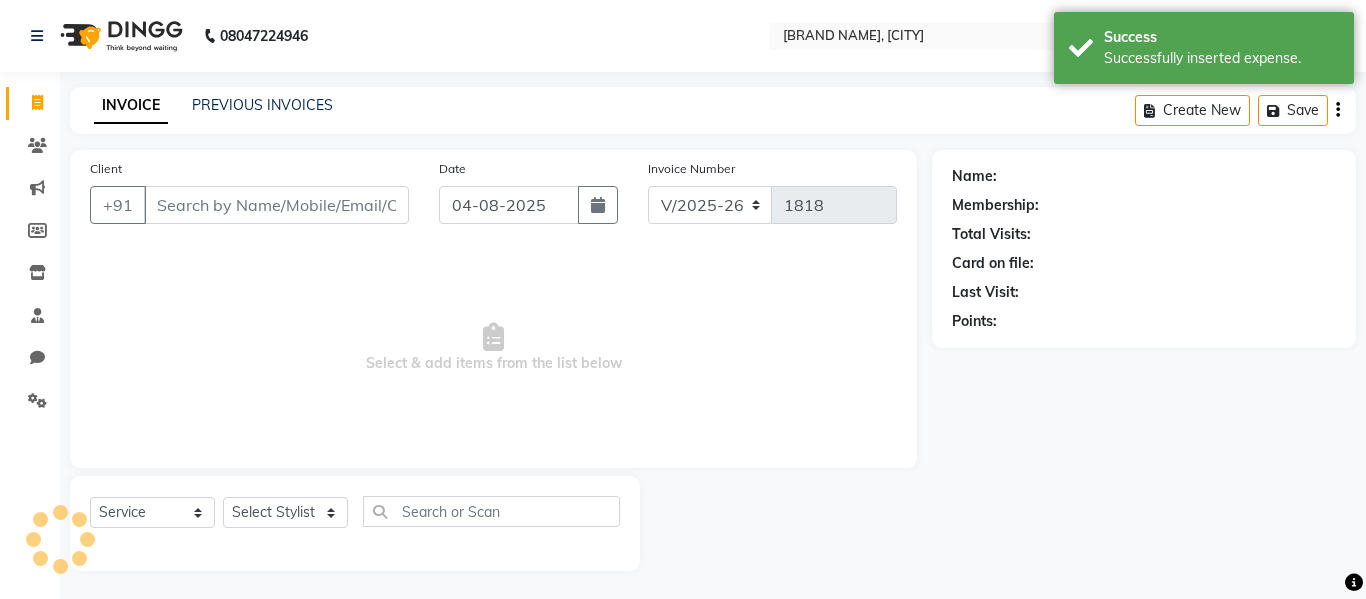 scroll, scrollTop: 2, scrollLeft: 0, axis: vertical 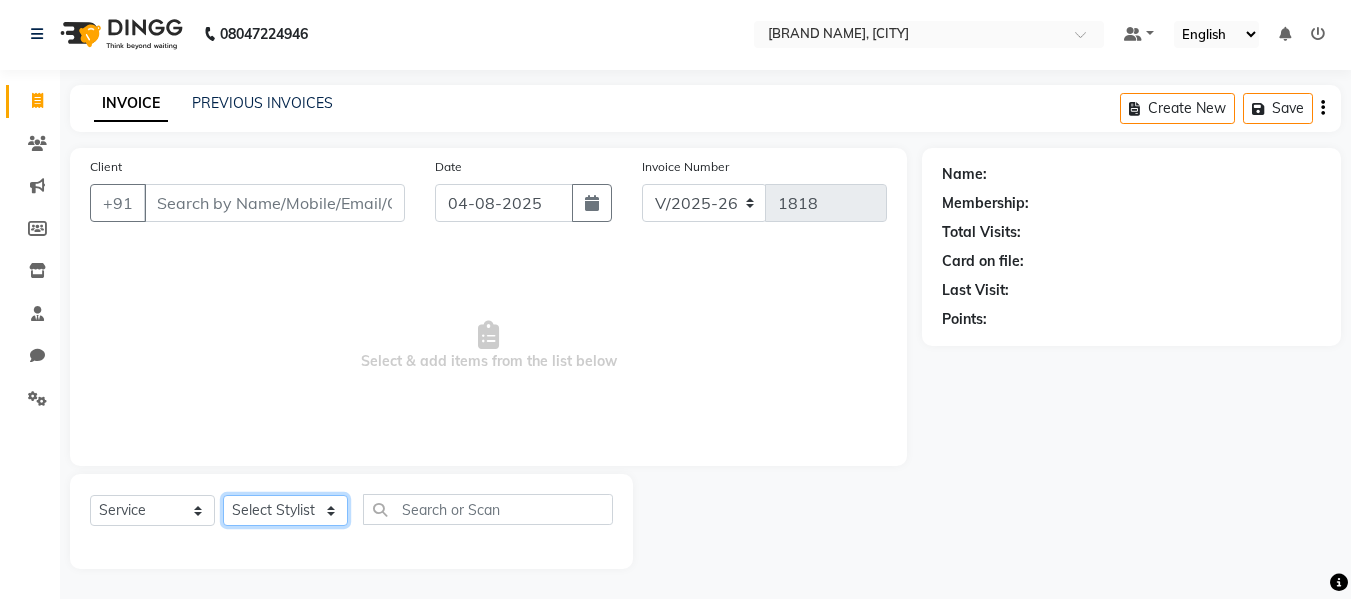 click on "Select Stylist Afsana Ankita  Krutika Maam Nisha  Pari Rasika Ruba sara Vidya" 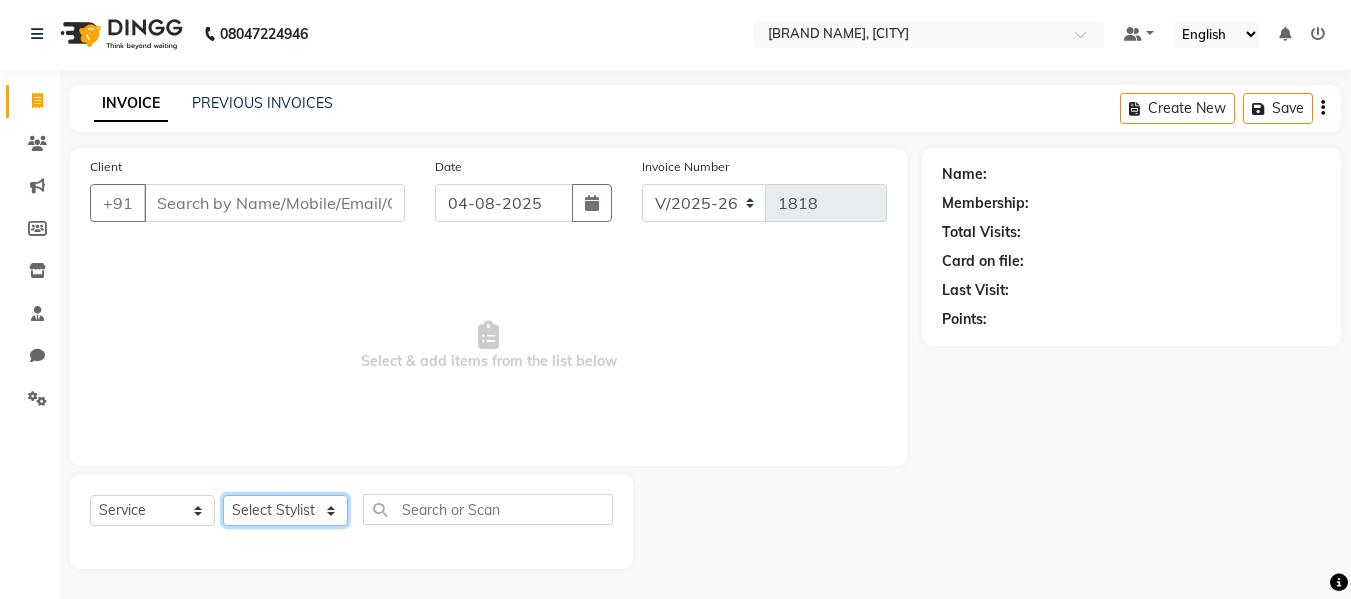 select on "76410" 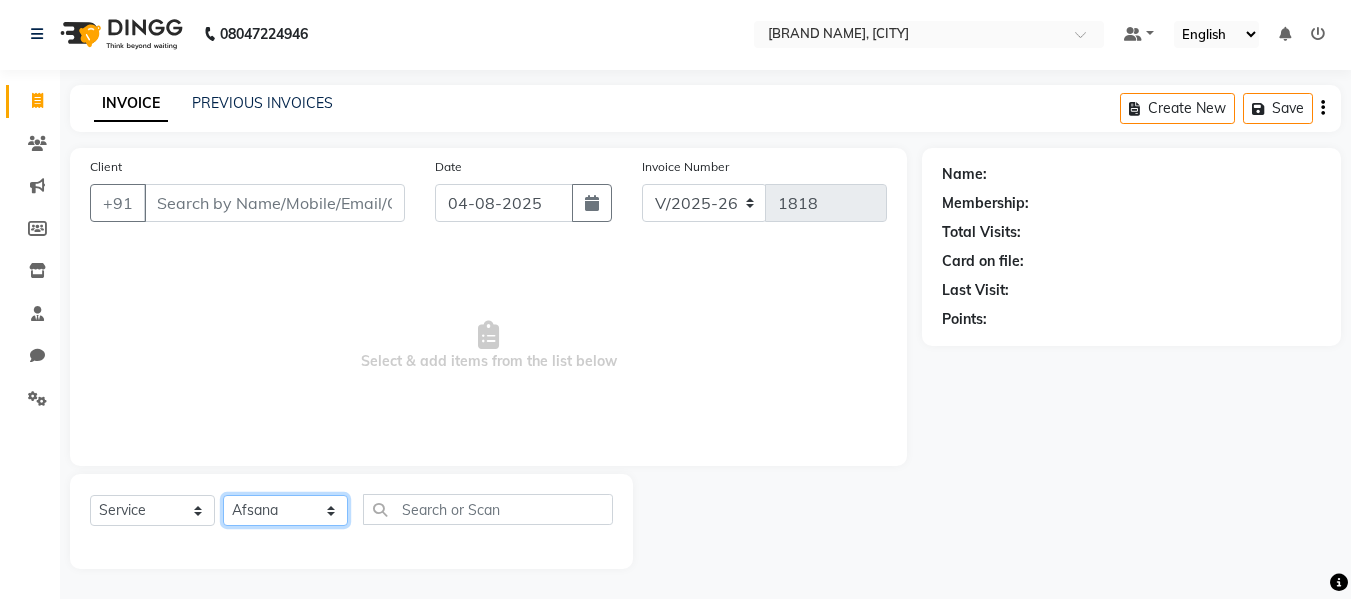 click on "Select Stylist Afsana Ankita  Krutika Maam Nisha  Pari Rasika Ruba sara Vidya" 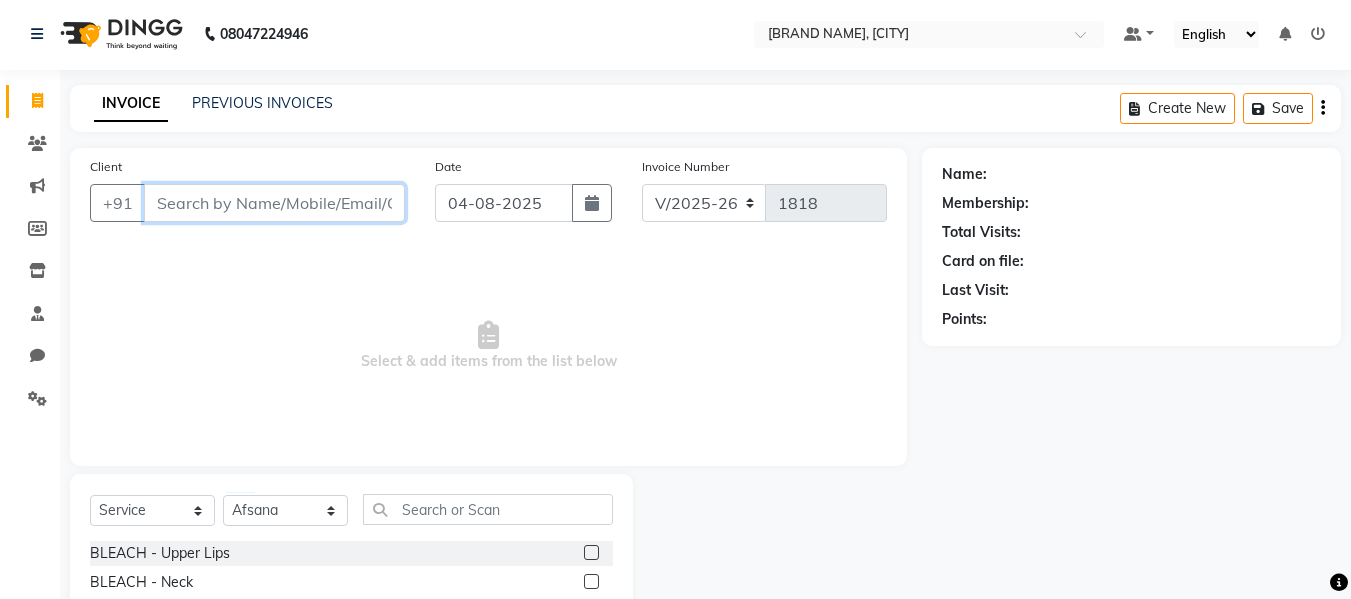 click on "Client" at bounding box center [274, 203] 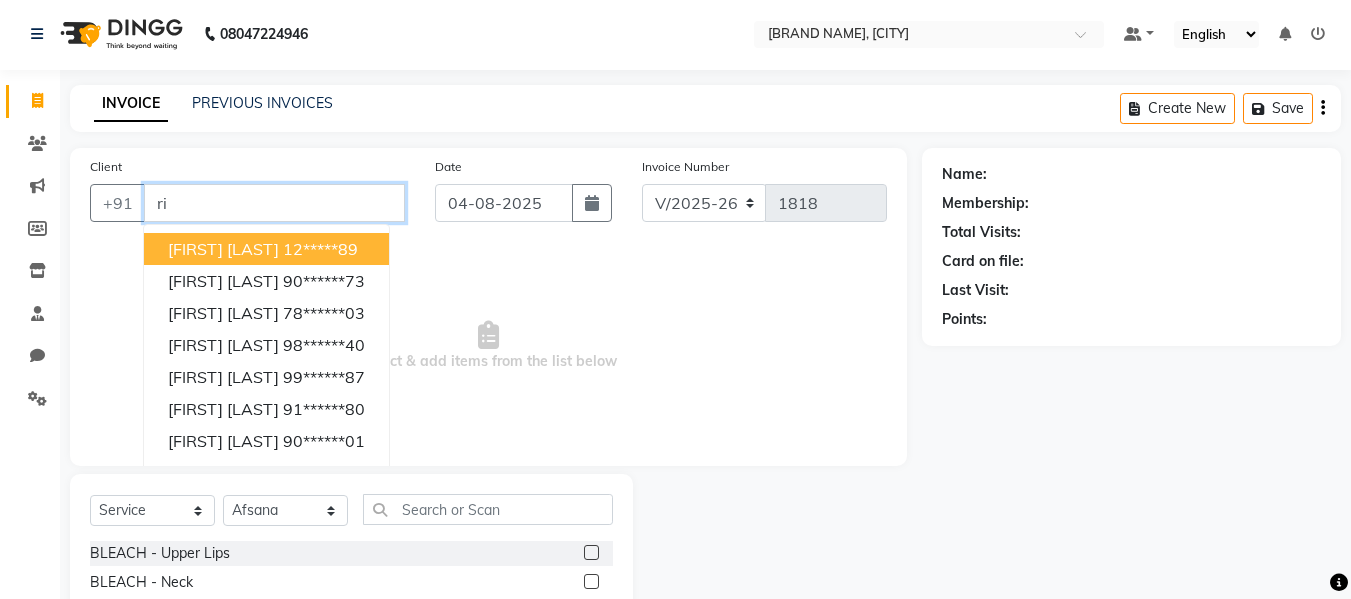 type on "r" 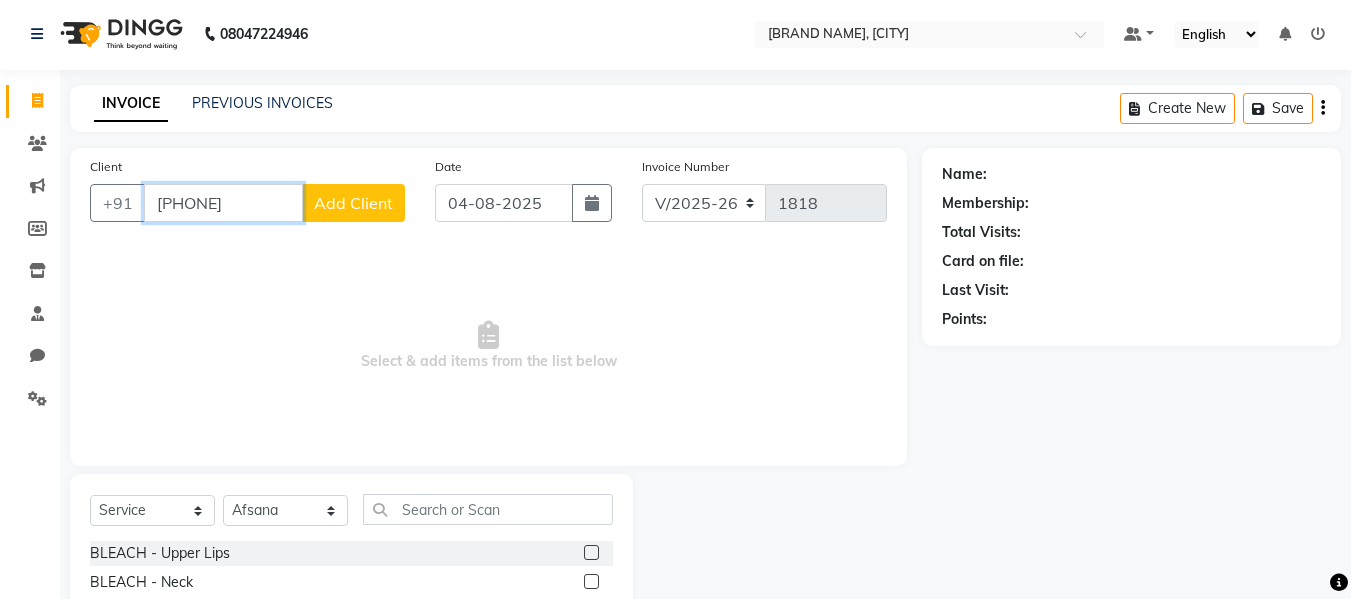 type on "[PHONE]" 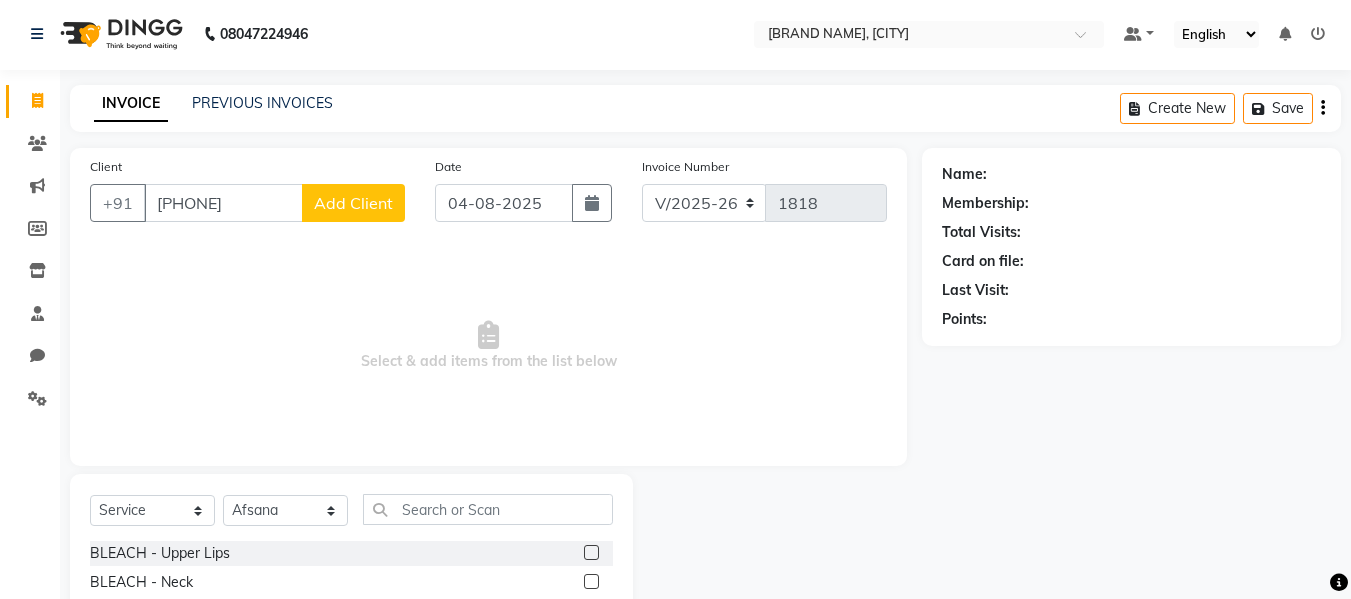 click on "Add Client" 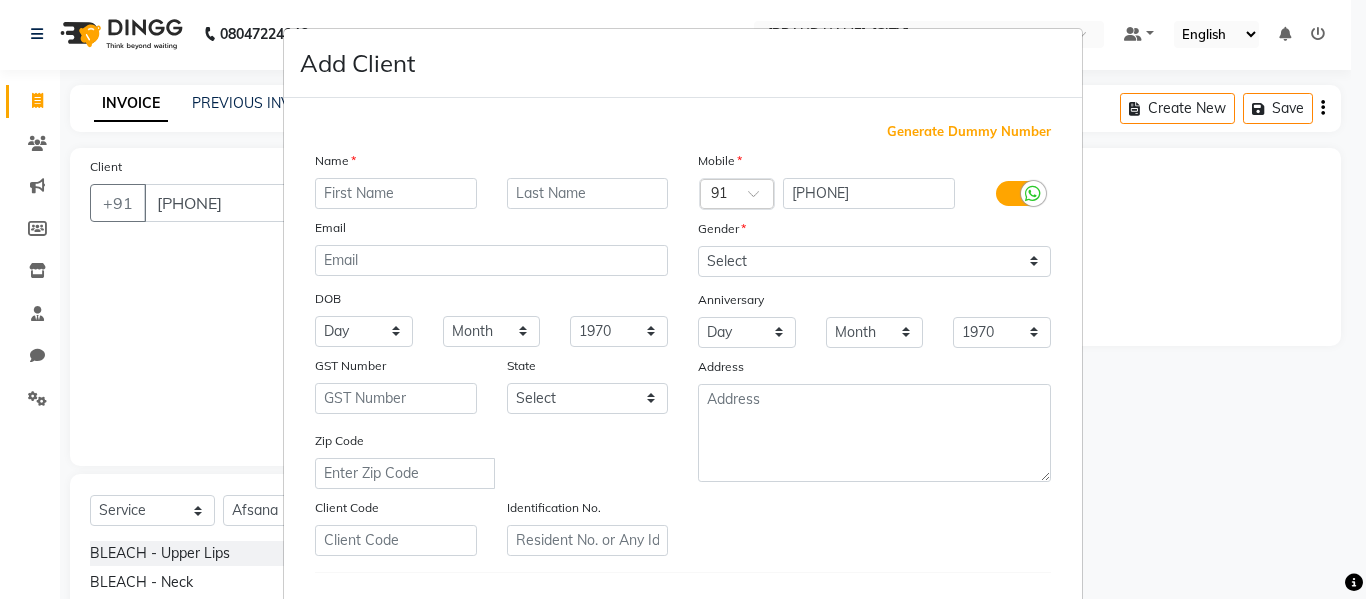 click at bounding box center [396, 193] 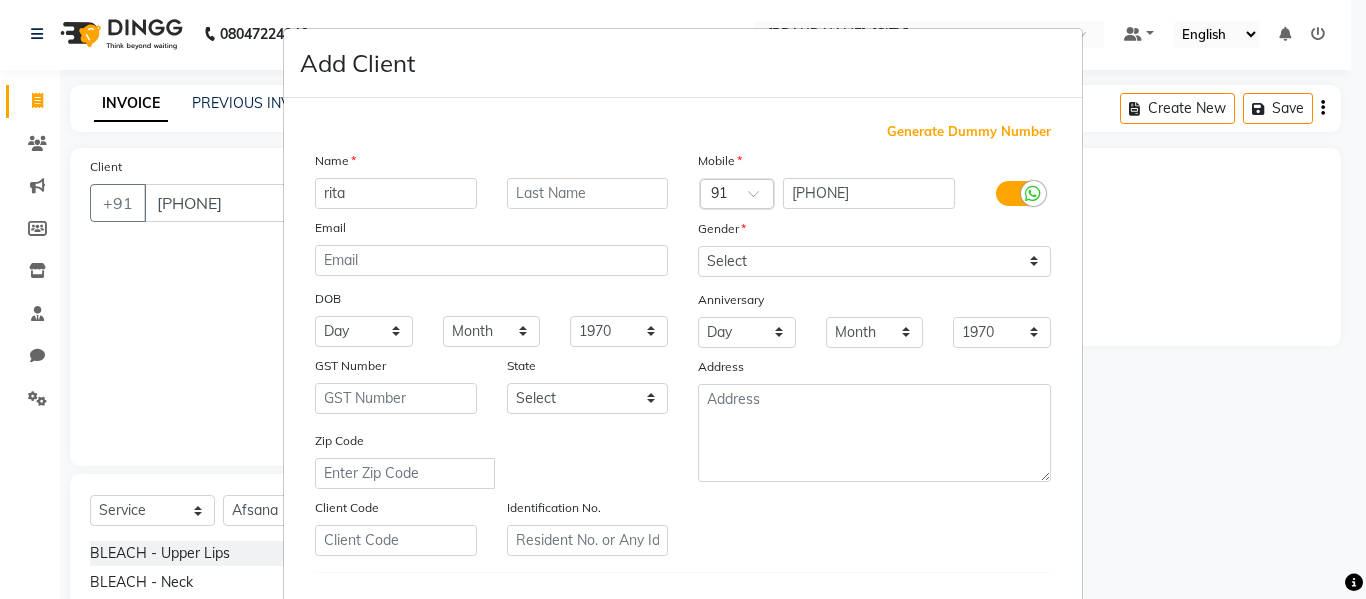 click on "rita" at bounding box center [396, 193] 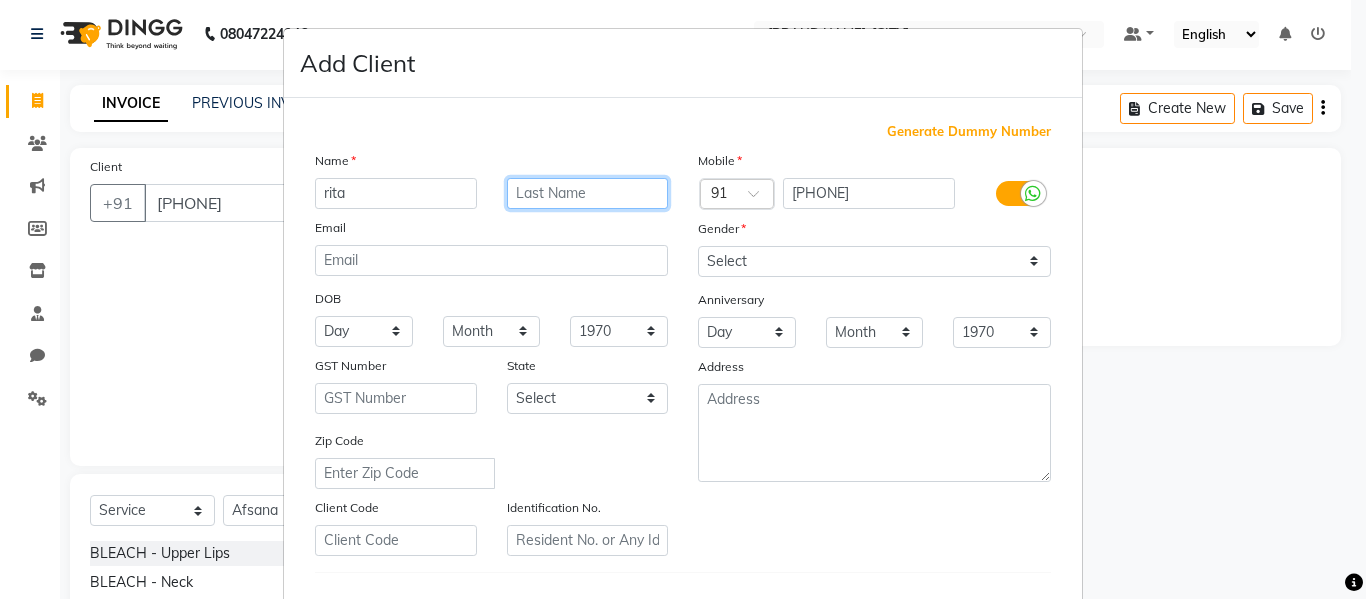 click at bounding box center (588, 193) 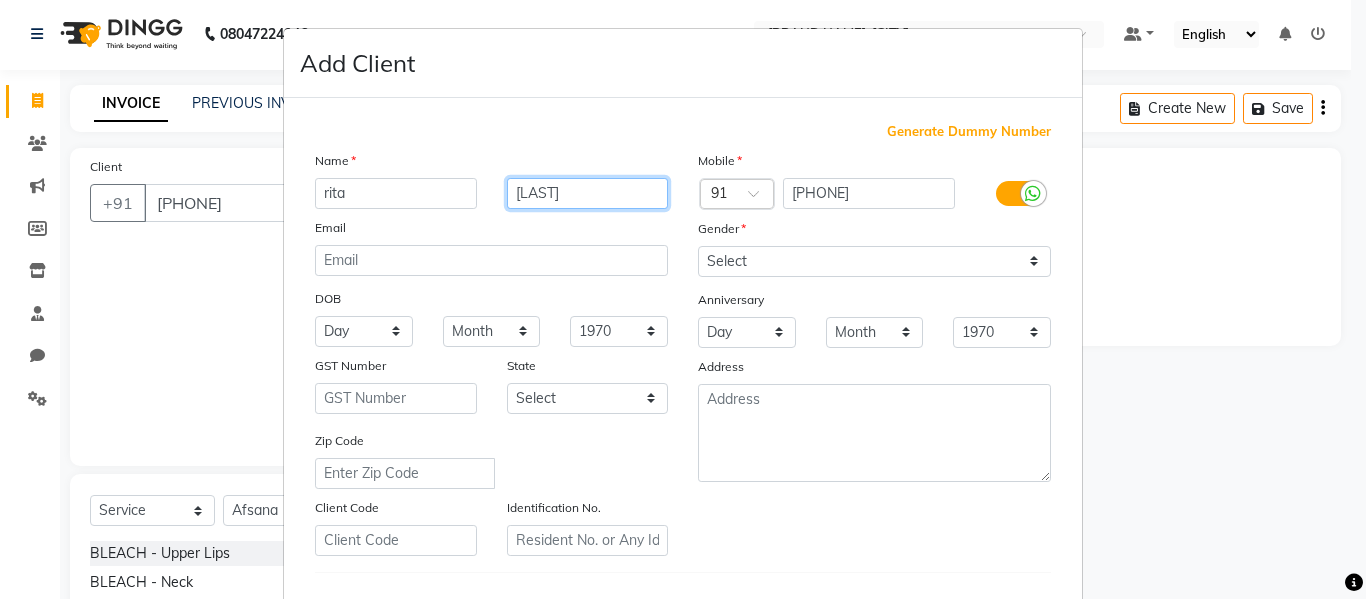 type on "[LAST]" 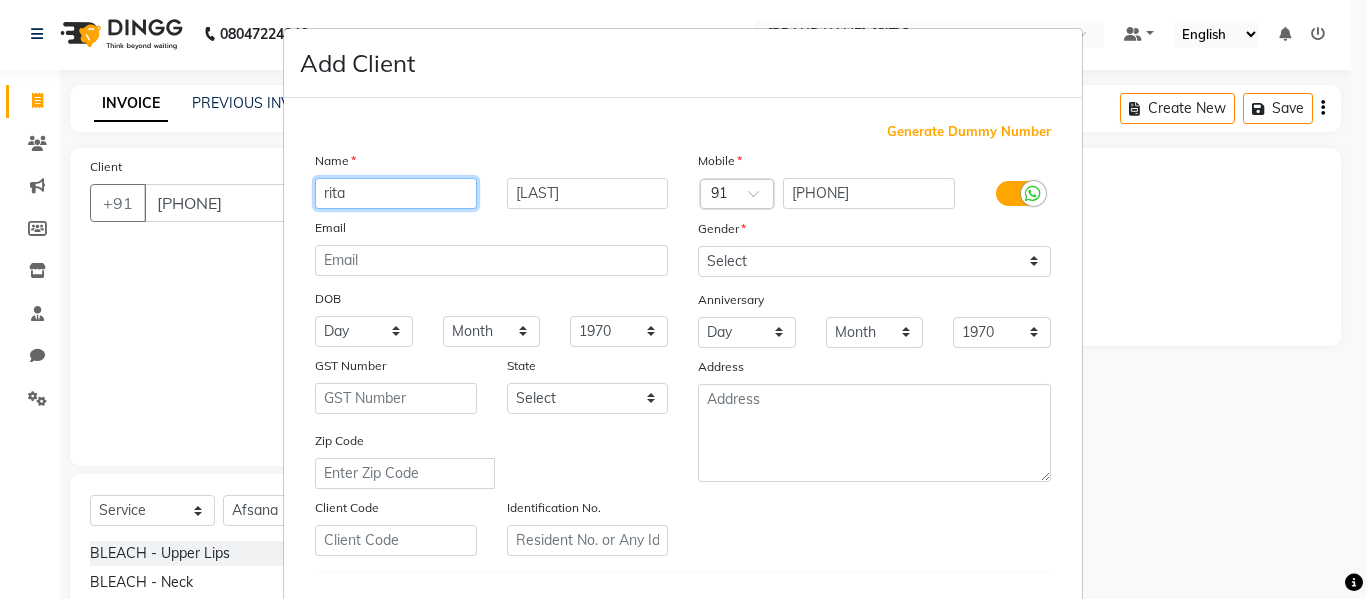 click on "rita" at bounding box center [396, 193] 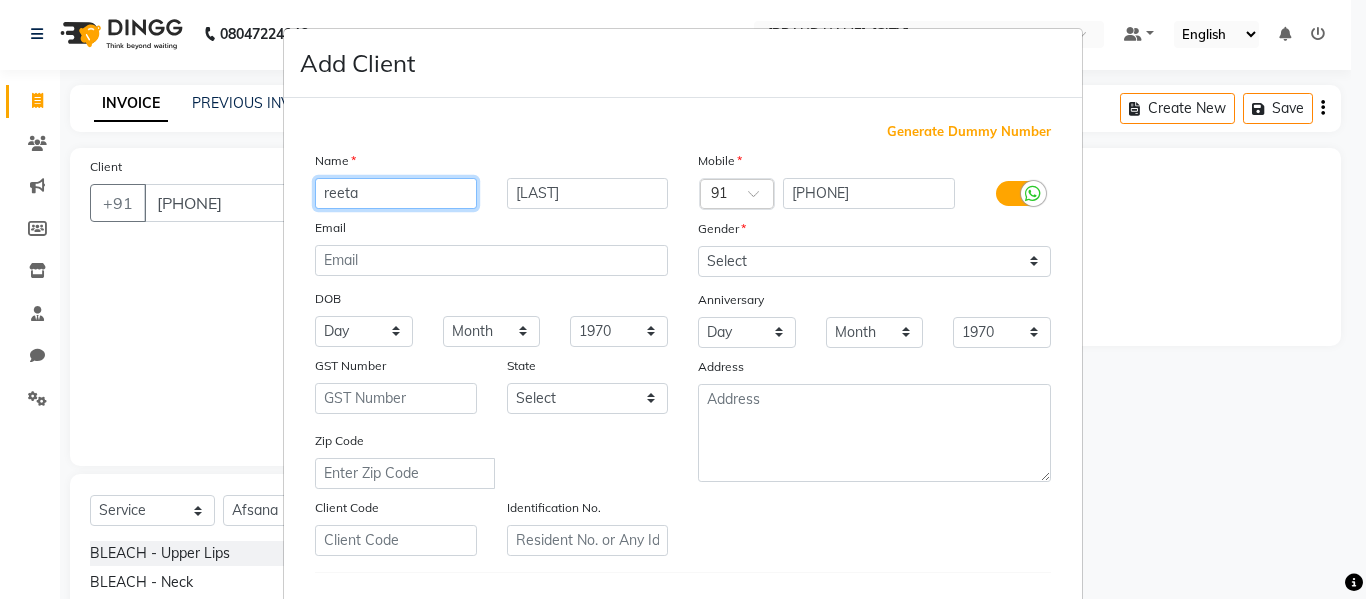 type on "reeta" 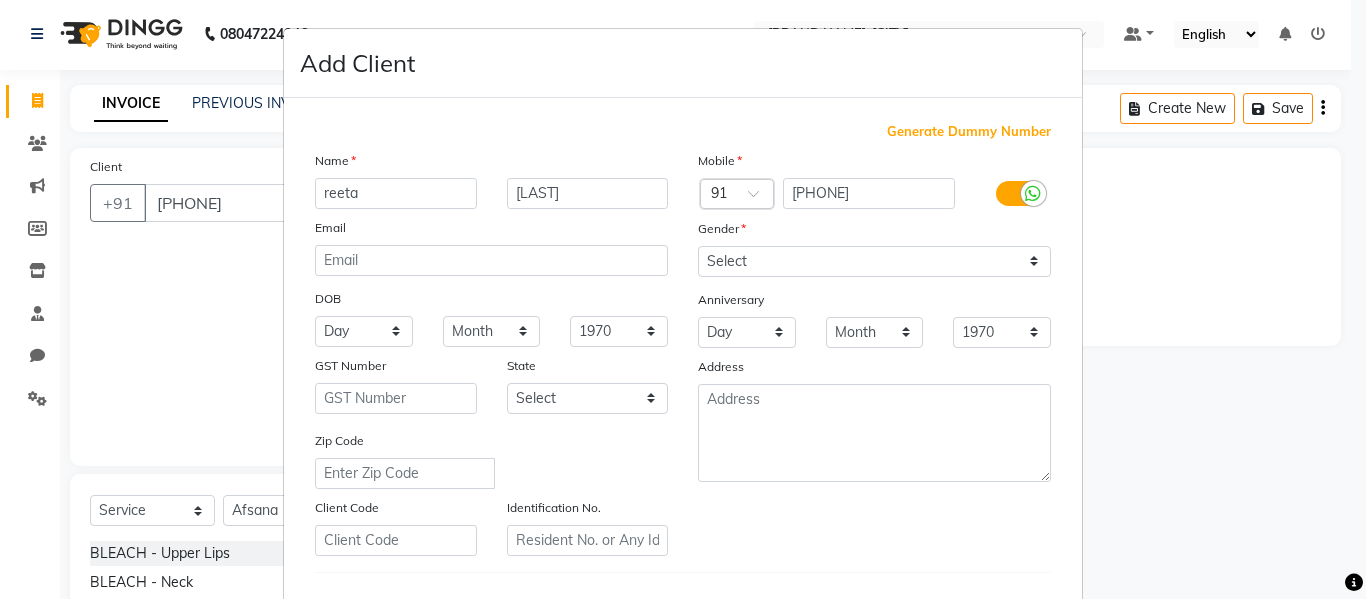 click on "Mobile Country Code × 91 [PHONE] Gender Select Male Female Other Prefer Not To Say Anniversary Day 01 02 03 04 05 06 07 08 09 10 11 12 13 14 15 16 17 18 19 20 21 22 23 24 25 26 27 28 29 30 31 Month January February March April May June July August September October November December 1970 1971 1972 1973 1974 1975 1976 1977 1978 1979 1980 1981 1982 1983 1984 1985 1986 1987 1988 1989 1990 1991 1992 1993 1994 1995 1996 1997 1998 1999 2000 2001 2002 2003 2004 2005 2006 2007 2008 2009 2010 2011 2012 2013 2014 2015 2016 2017 2018 2019 2020 2021 2022 2023 2024 2025 [ADDRESS]" at bounding box center [874, 353] 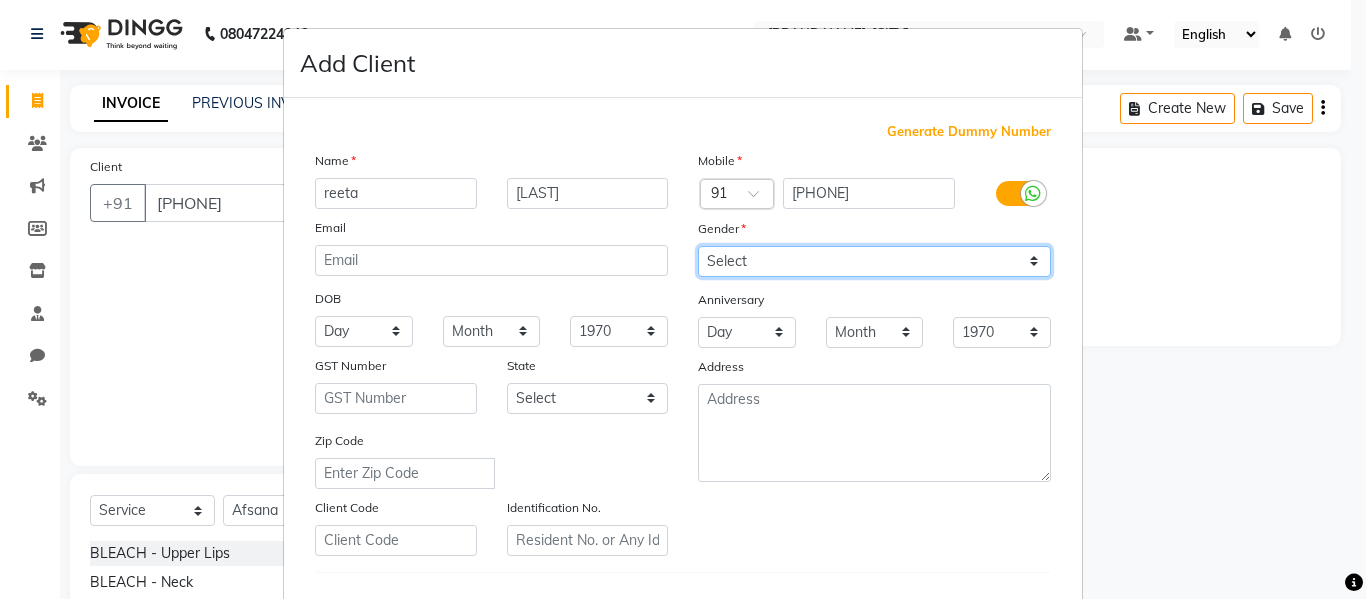 click on "Select Male Female Other Prefer Not To Say" at bounding box center (874, 261) 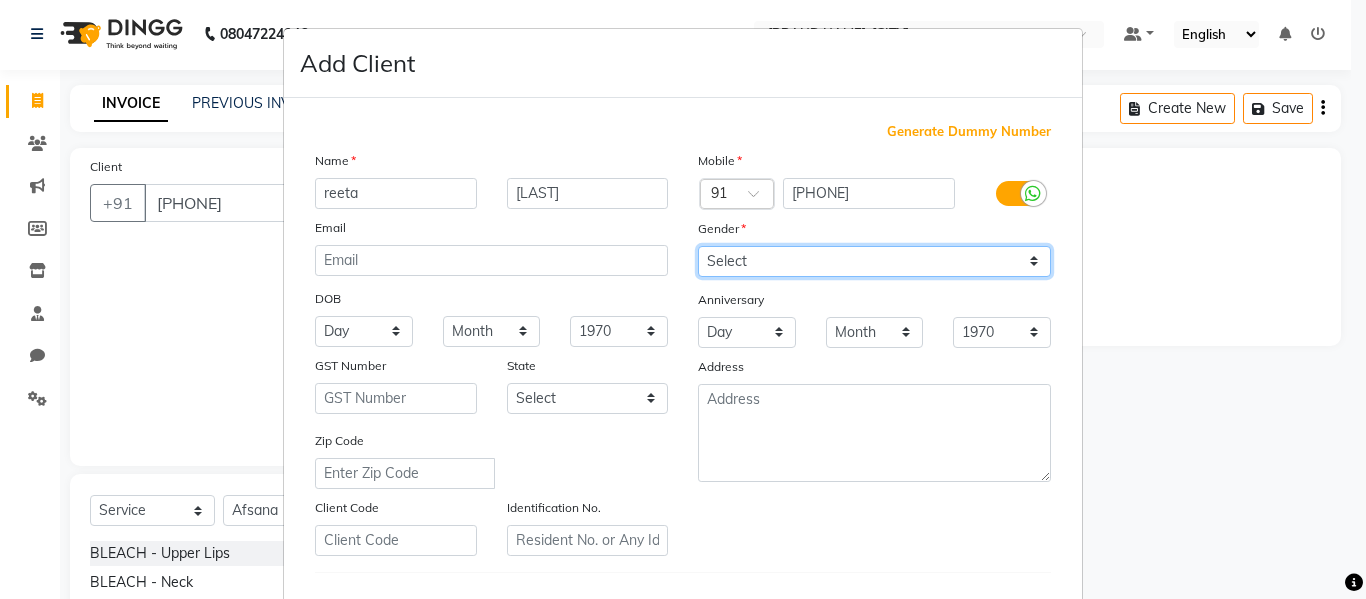 select on "female" 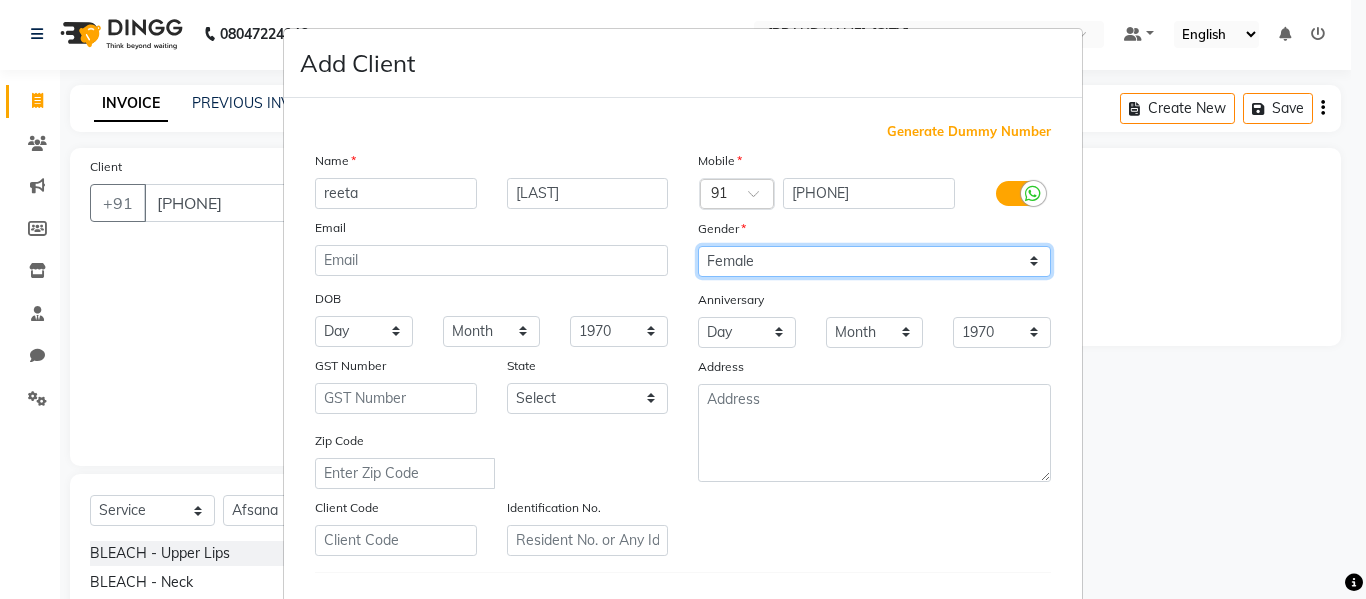 click on "Select Male Female Other Prefer Not To Say" at bounding box center (874, 261) 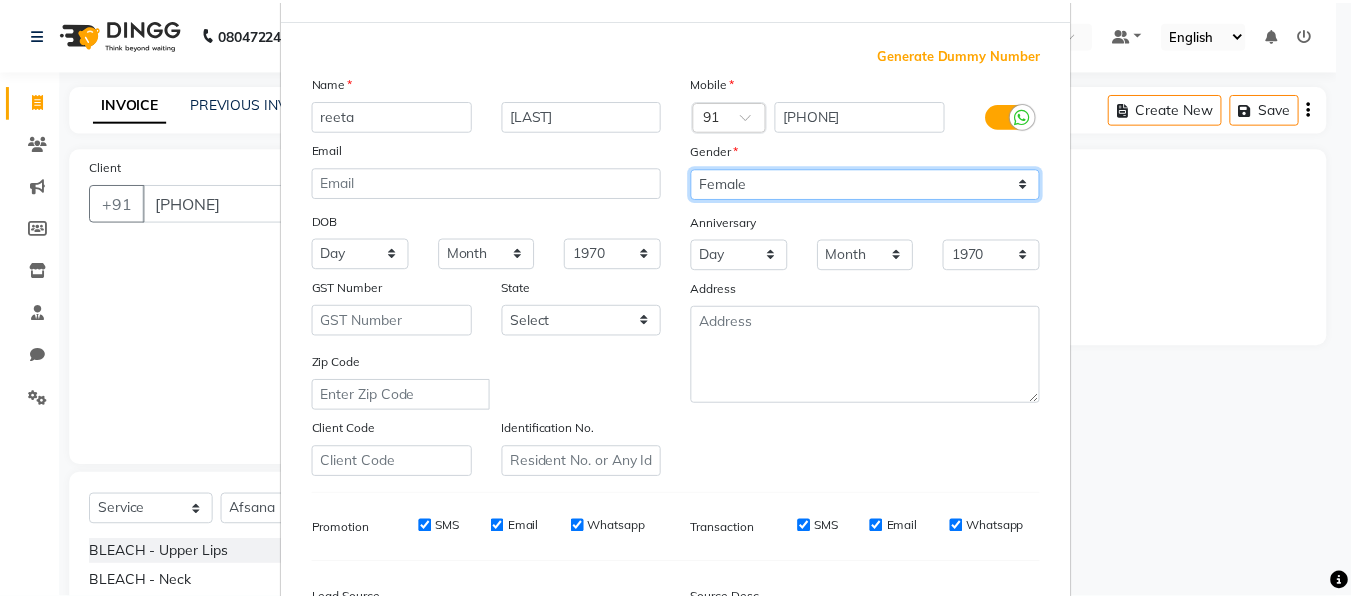 scroll, scrollTop: 324, scrollLeft: 0, axis: vertical 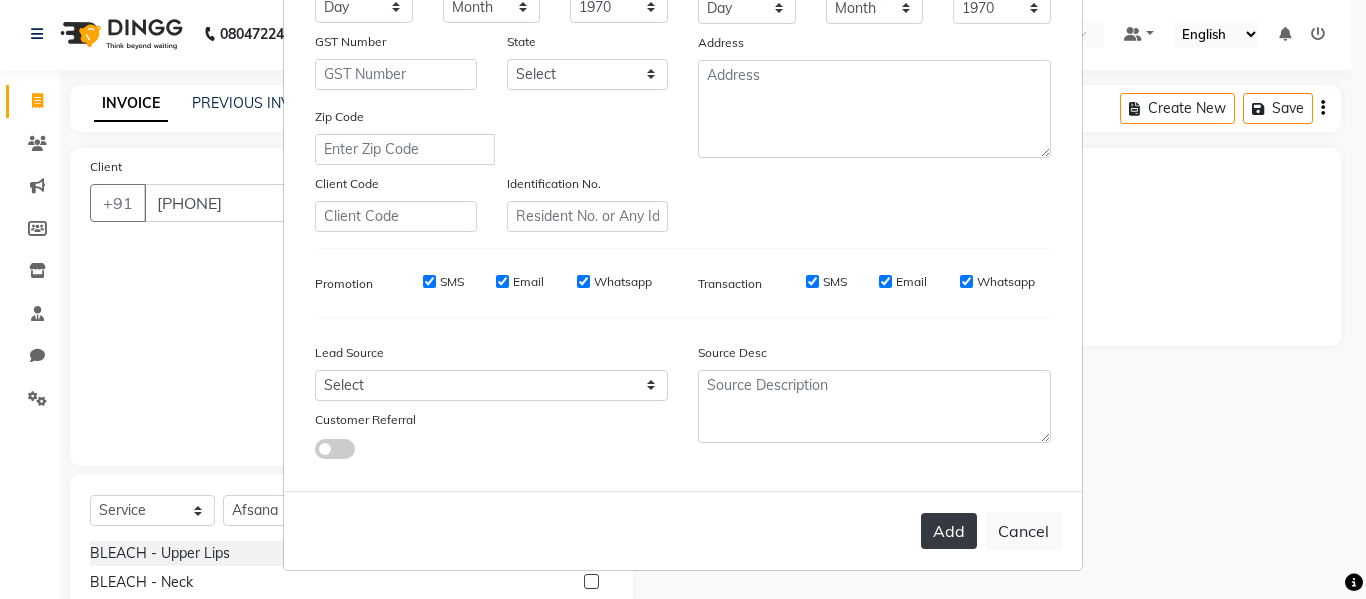 click on "Add" at bounding box center [949, 531] 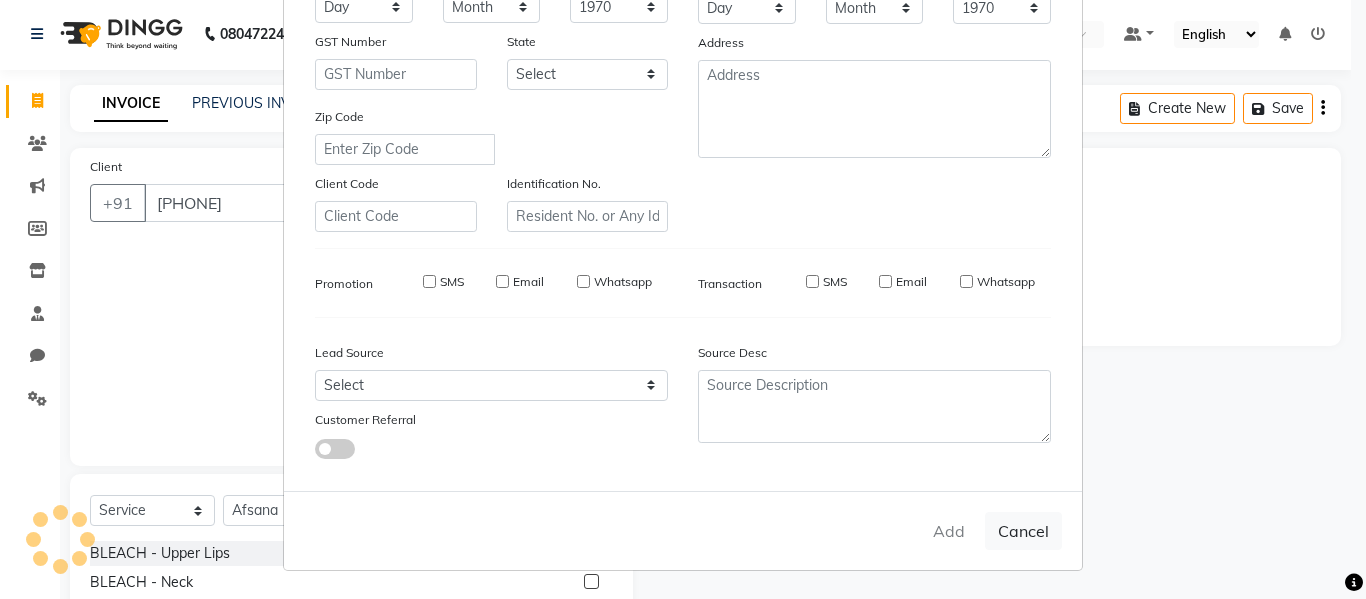 type on "97******41" 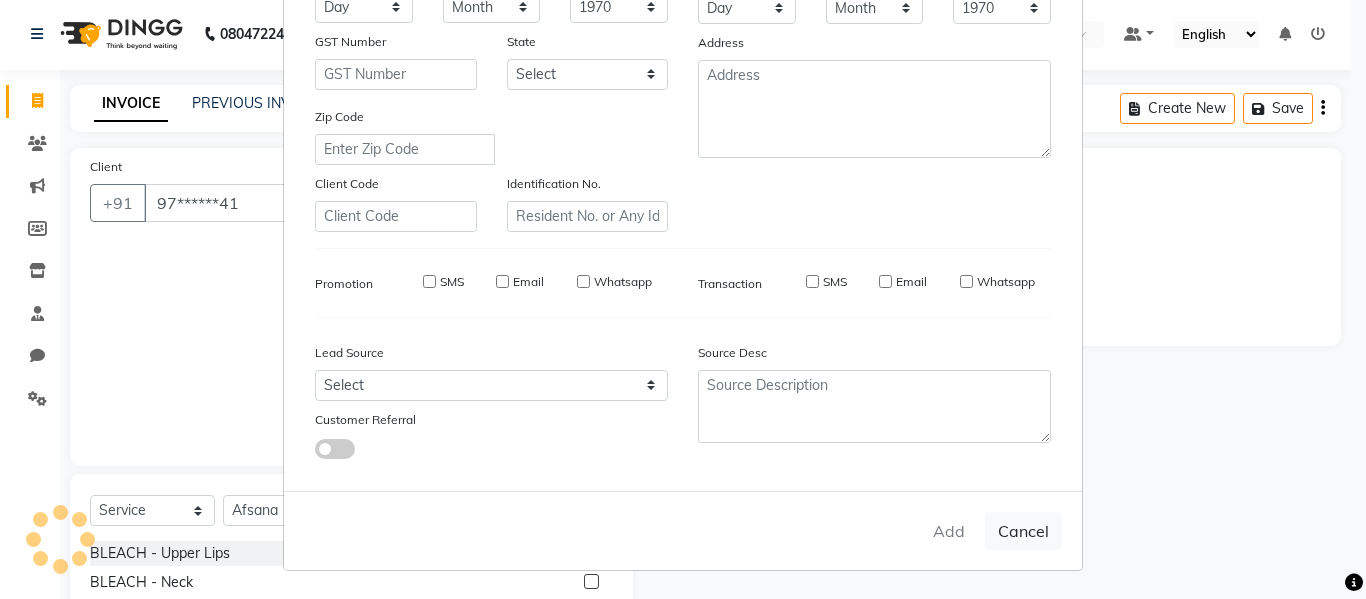 type 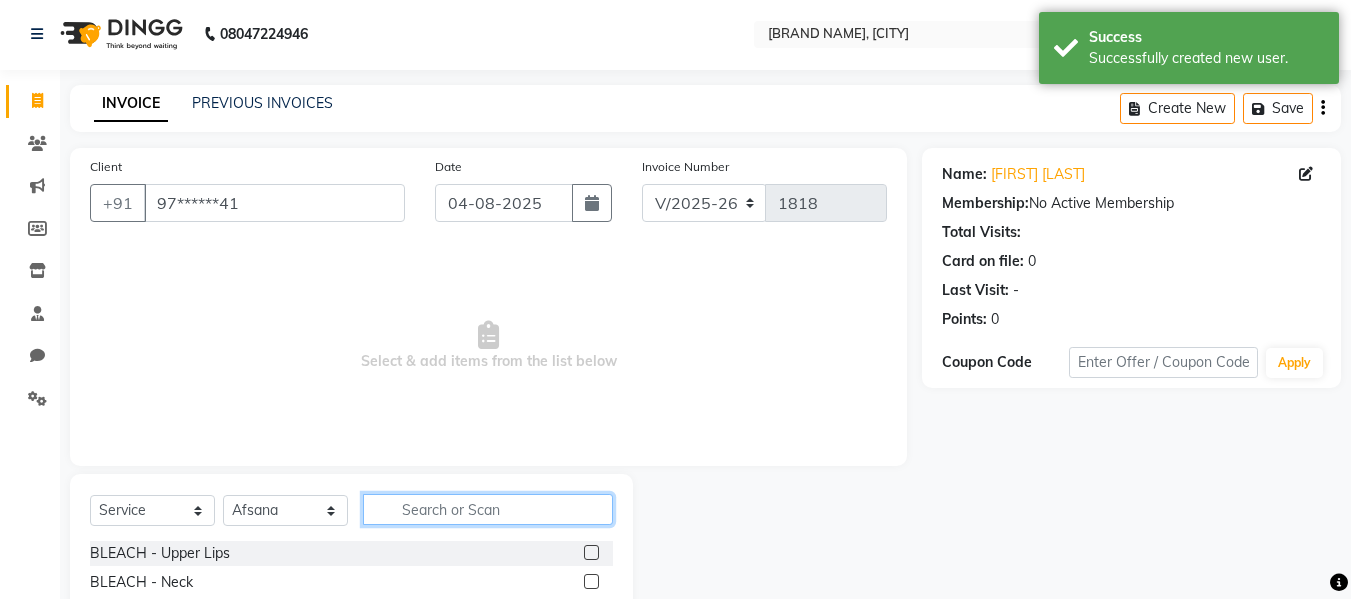 click 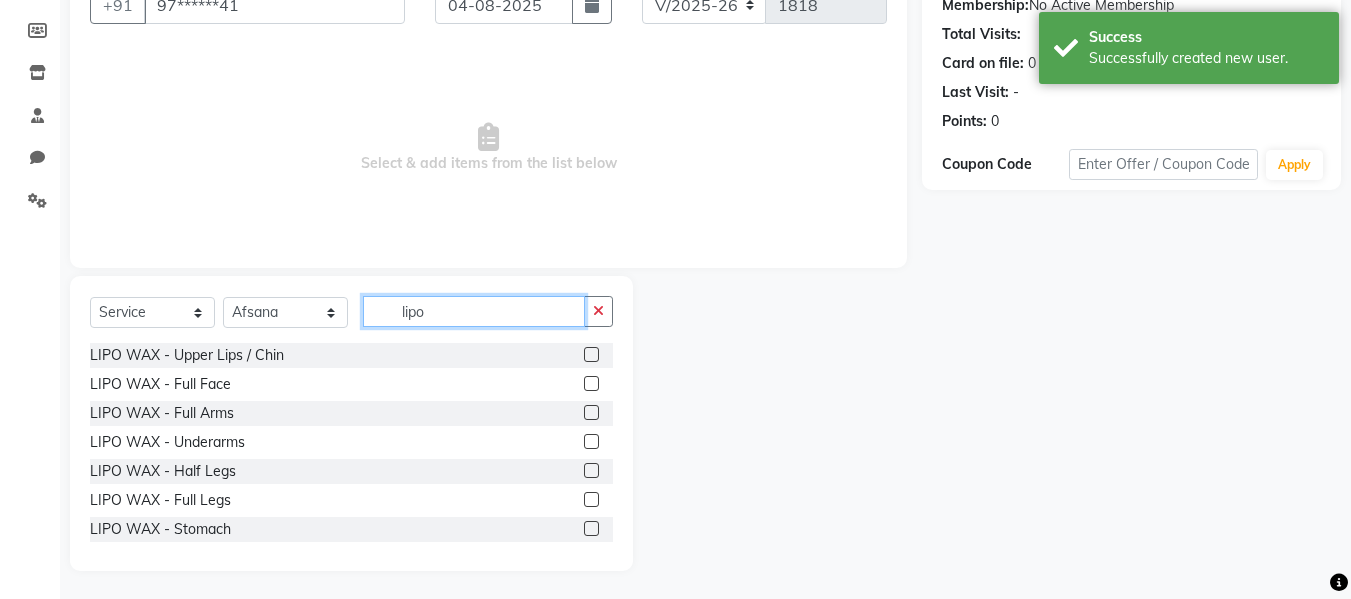 scroll, scrollTop: 202, scrollLeft: 0, axis: vertical 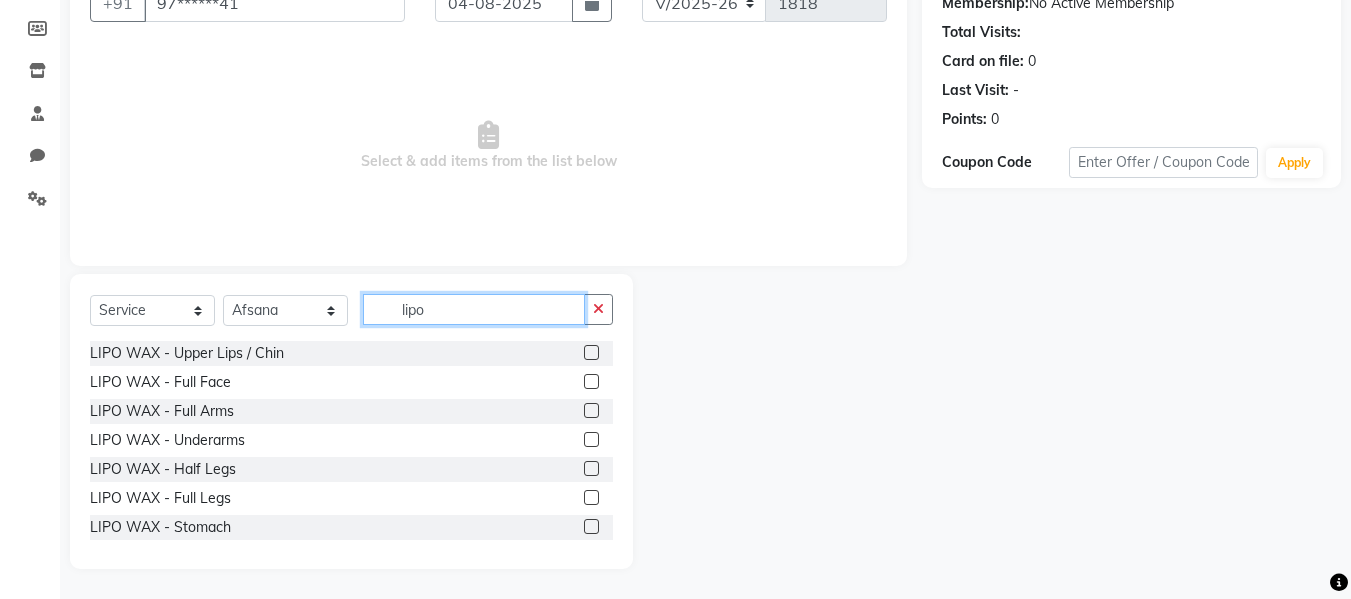 type on "lipo" 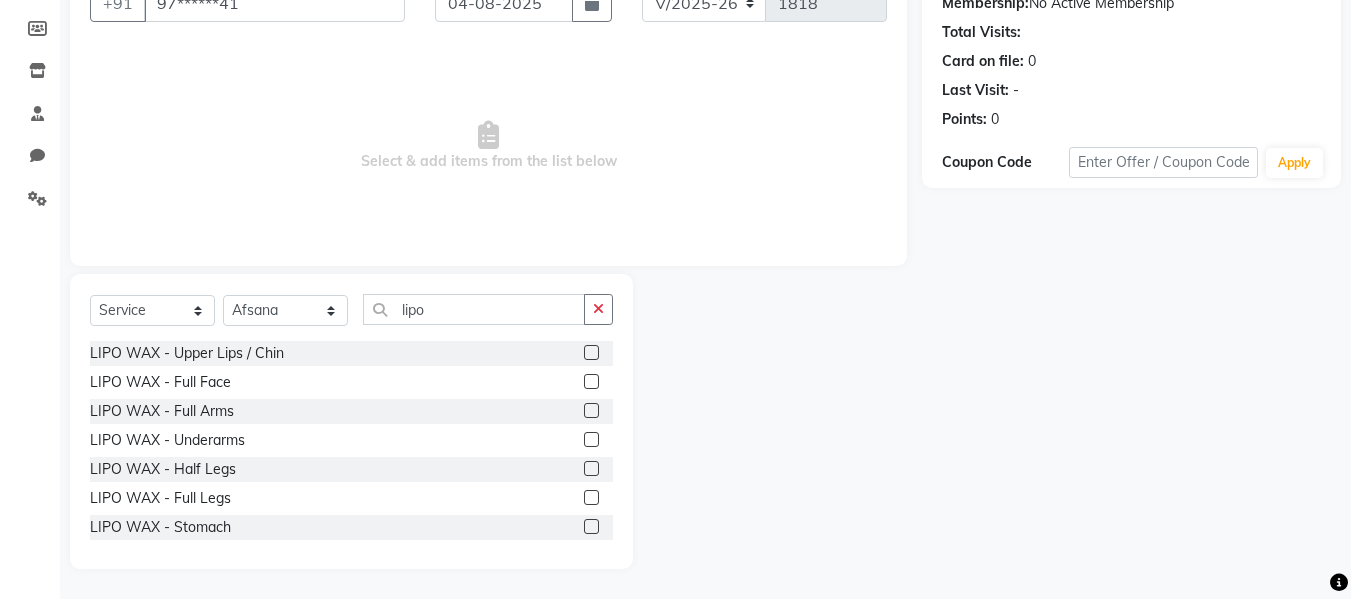 click 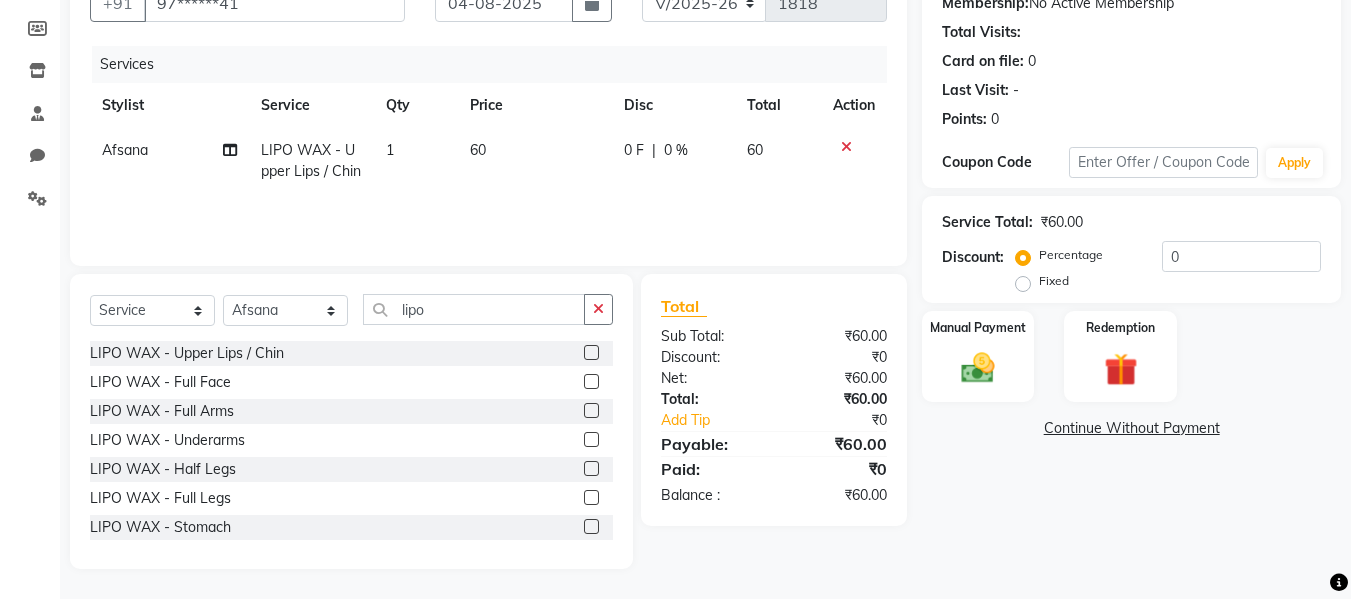 click 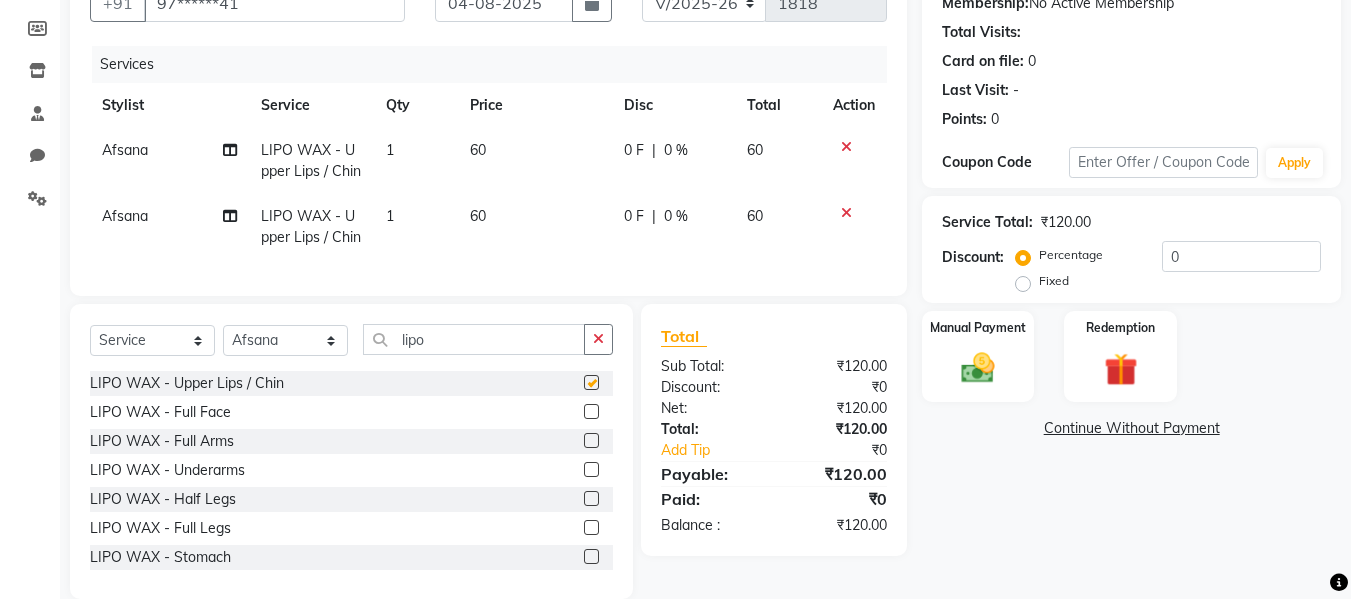 checkbox on "false" 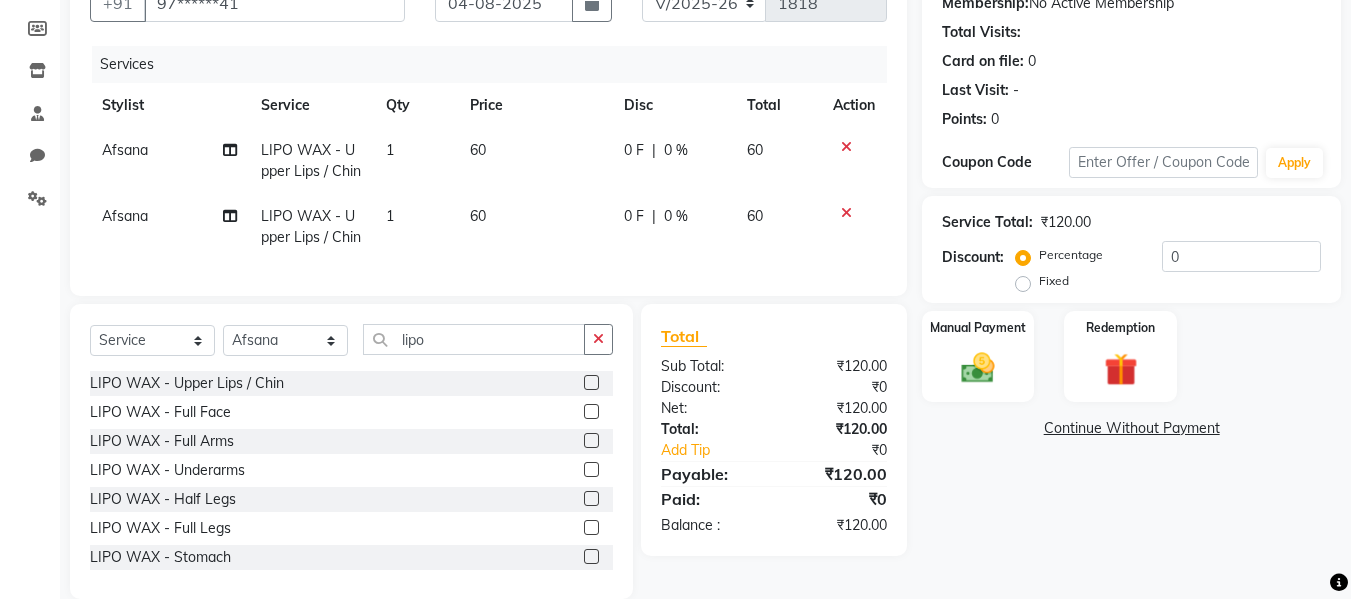 click 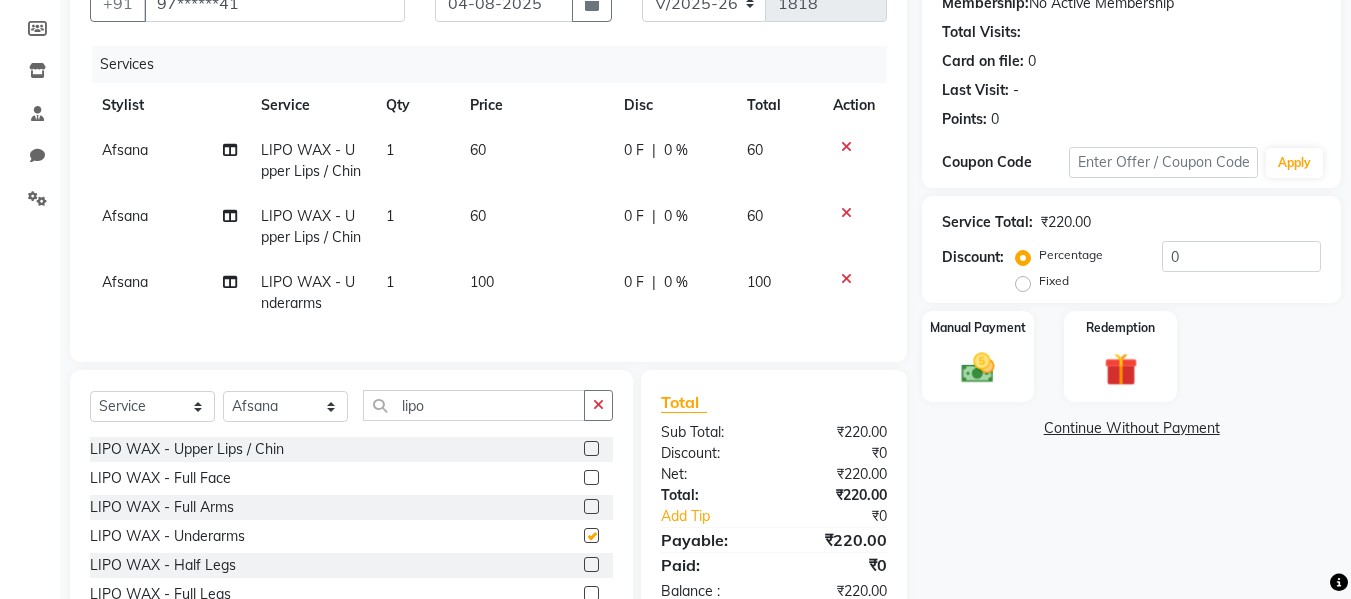 checkbox on "false" 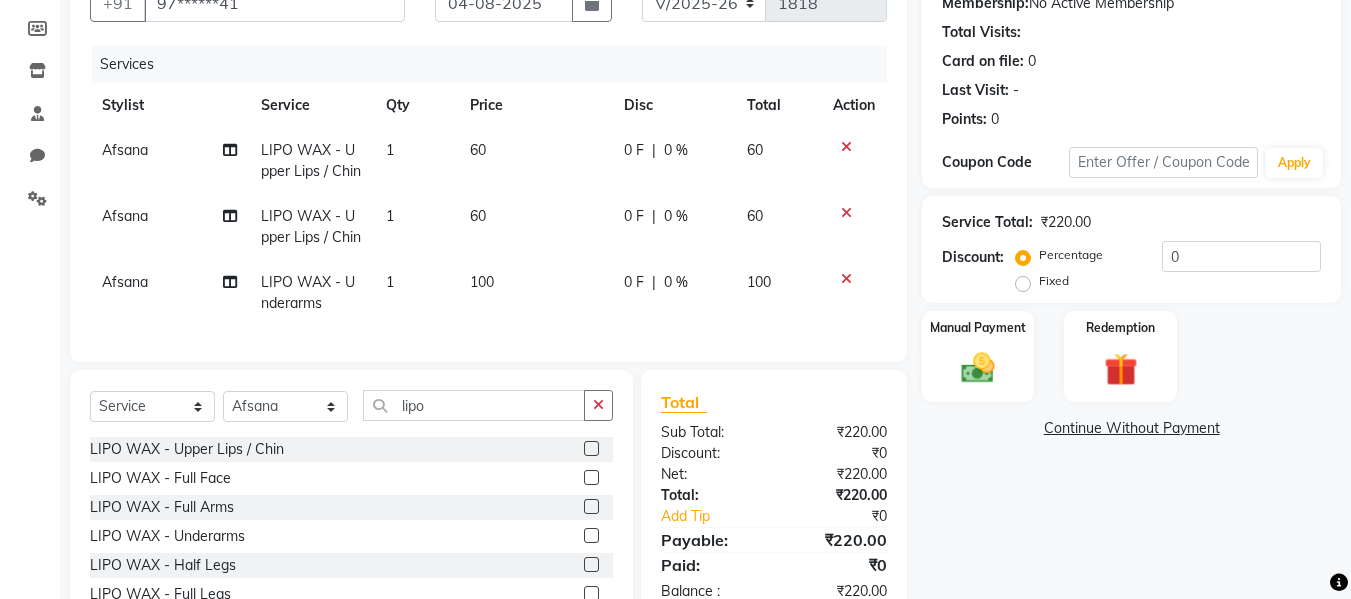 click 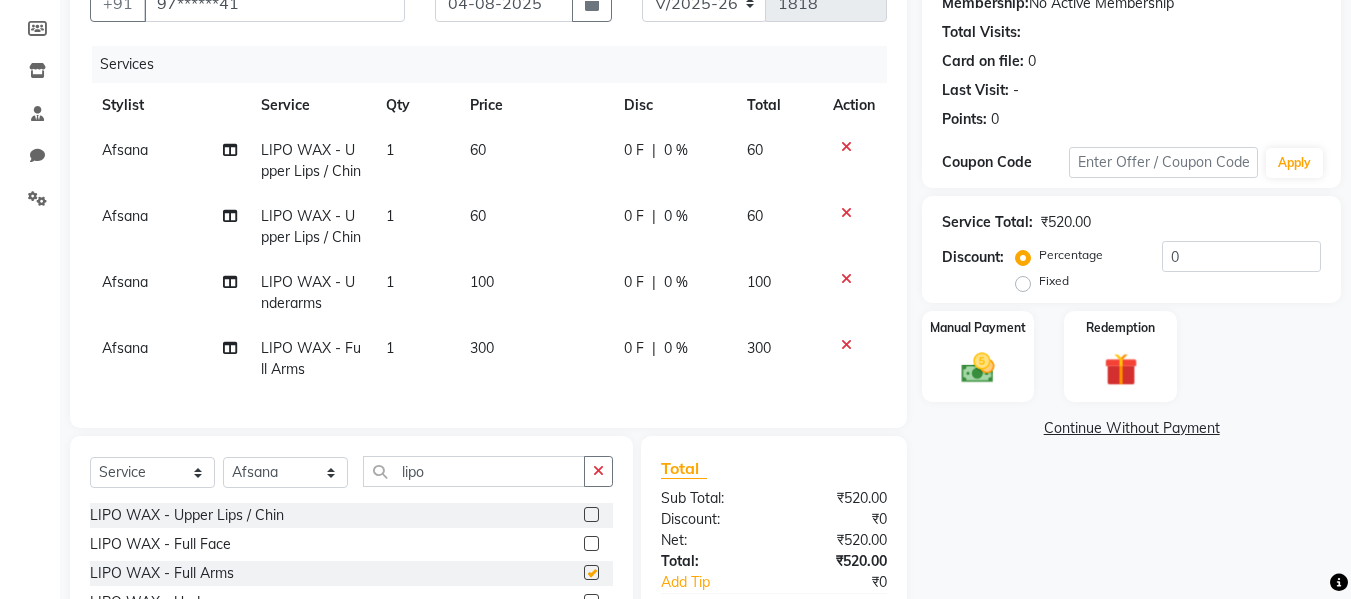 checkbox on "false" 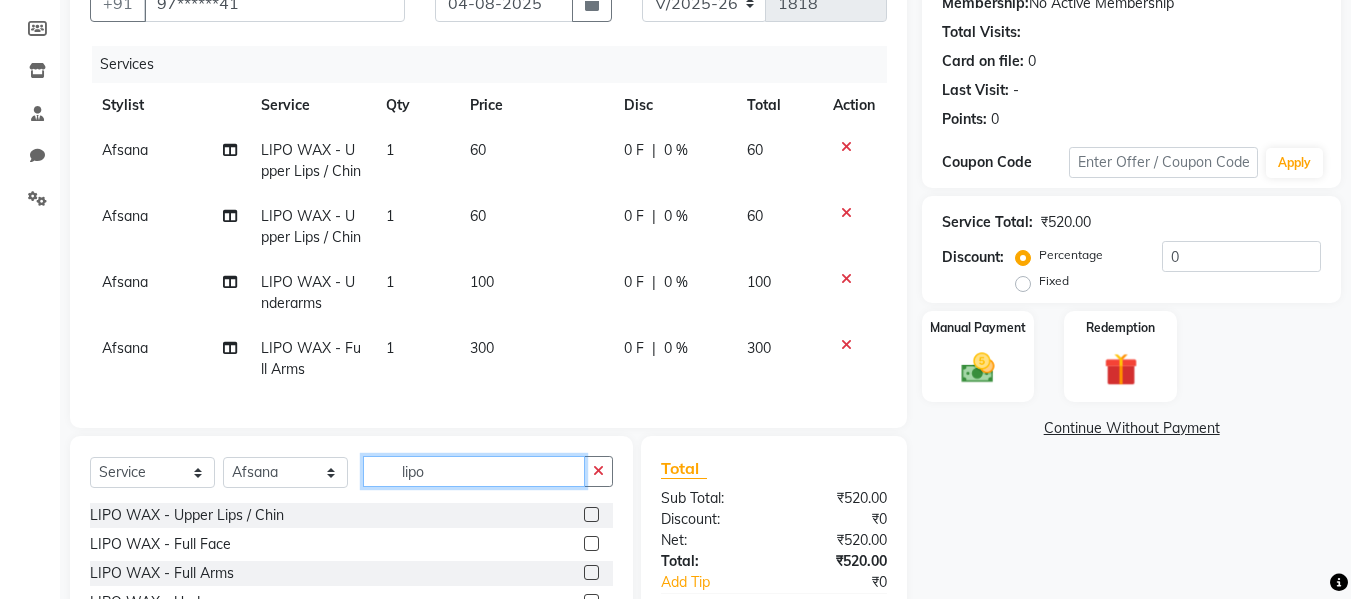 click on "lipo" 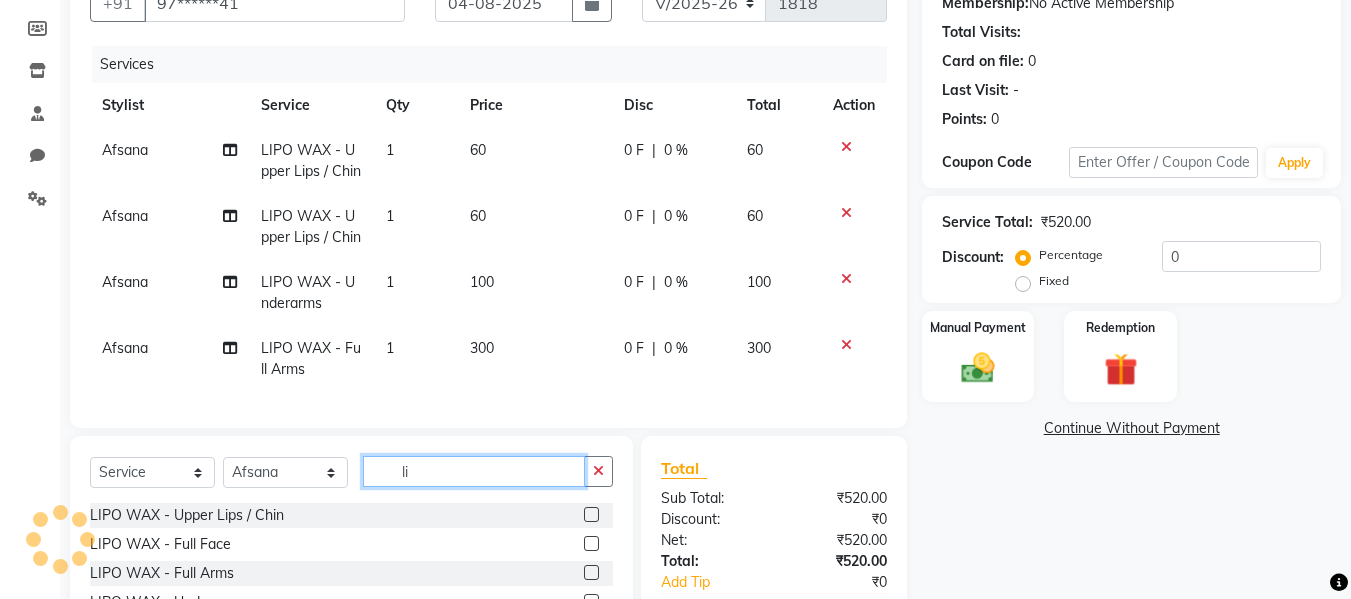 type on "l" 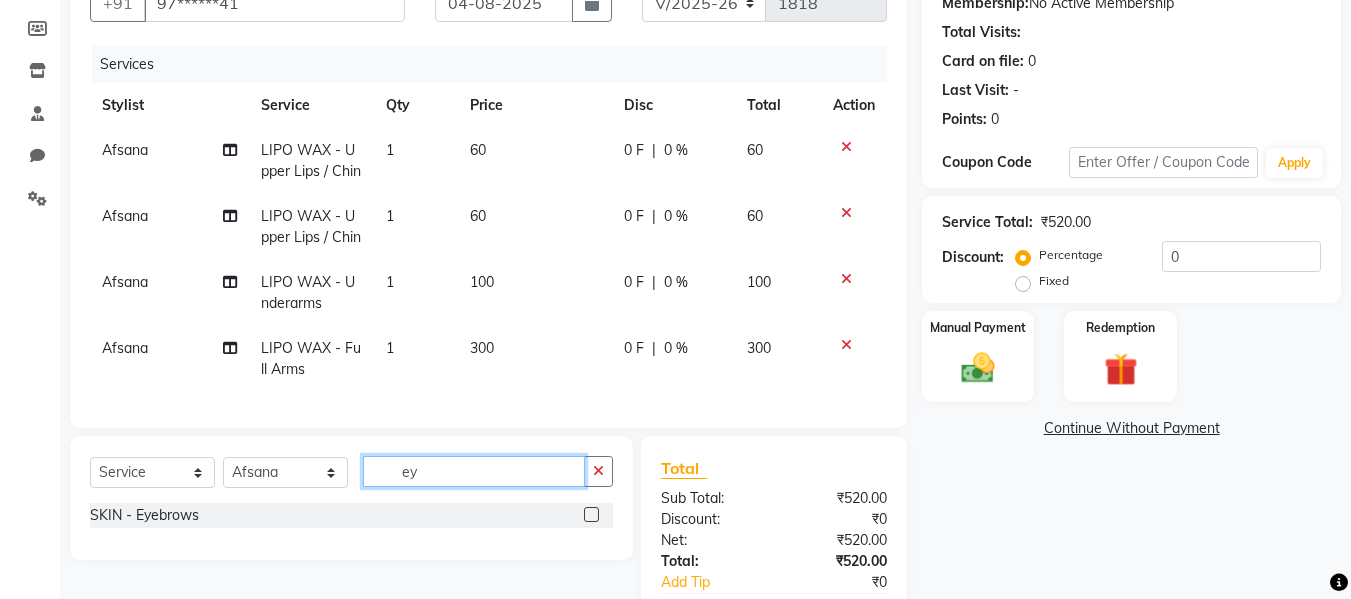 type on "ey" 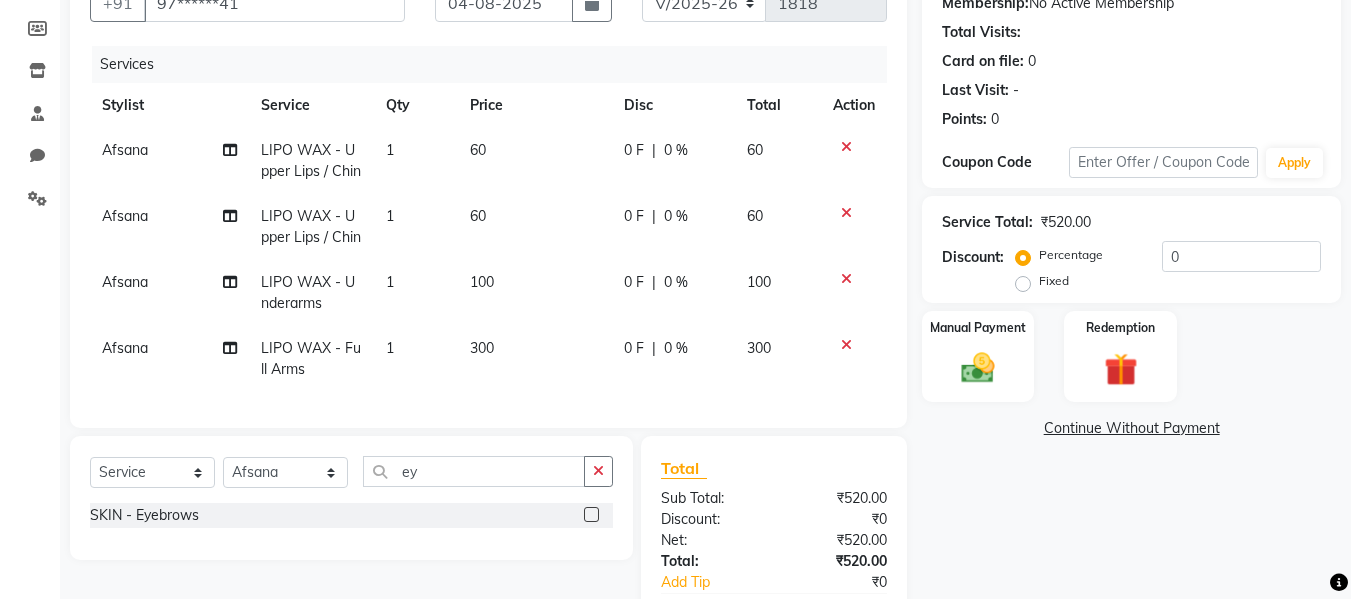 click 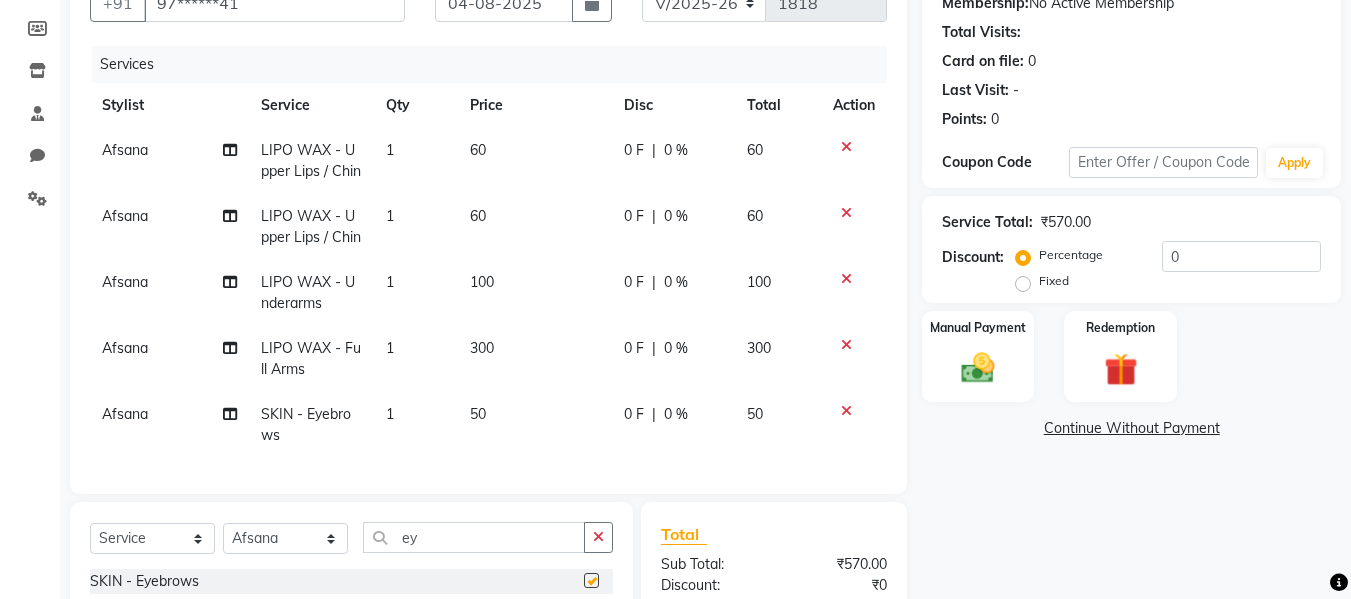 checkbox on "false" 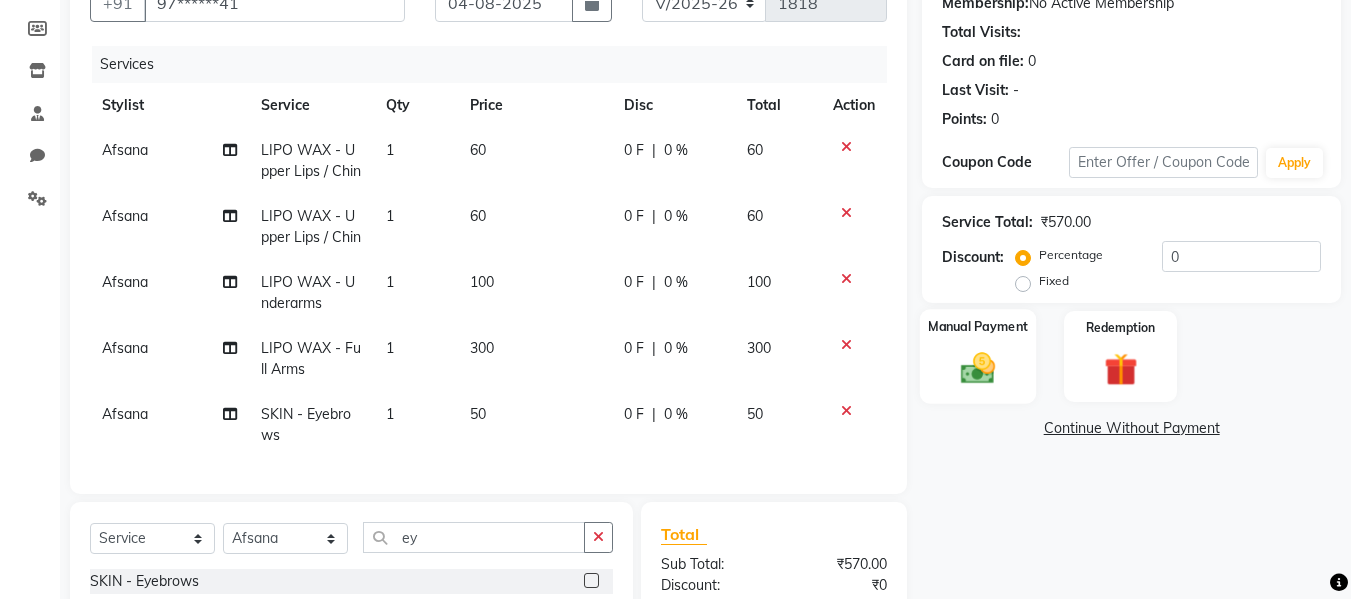 click 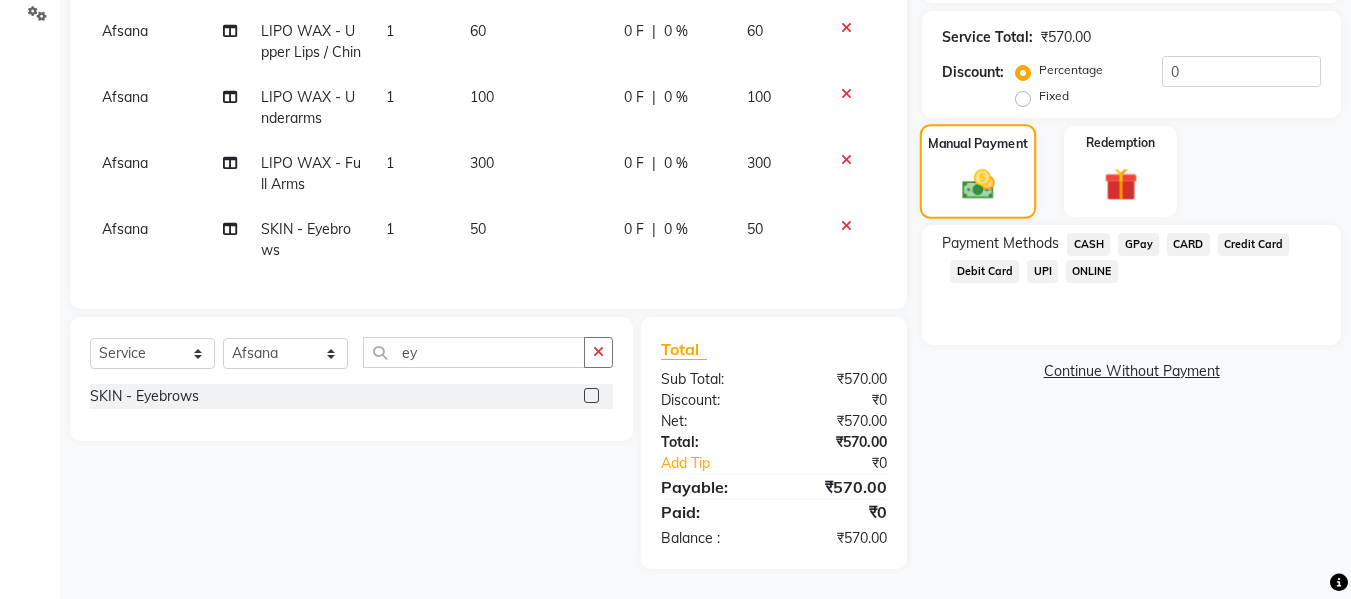 scroll, scrollTop: 402, scrollLeft: 0, axis: vertical 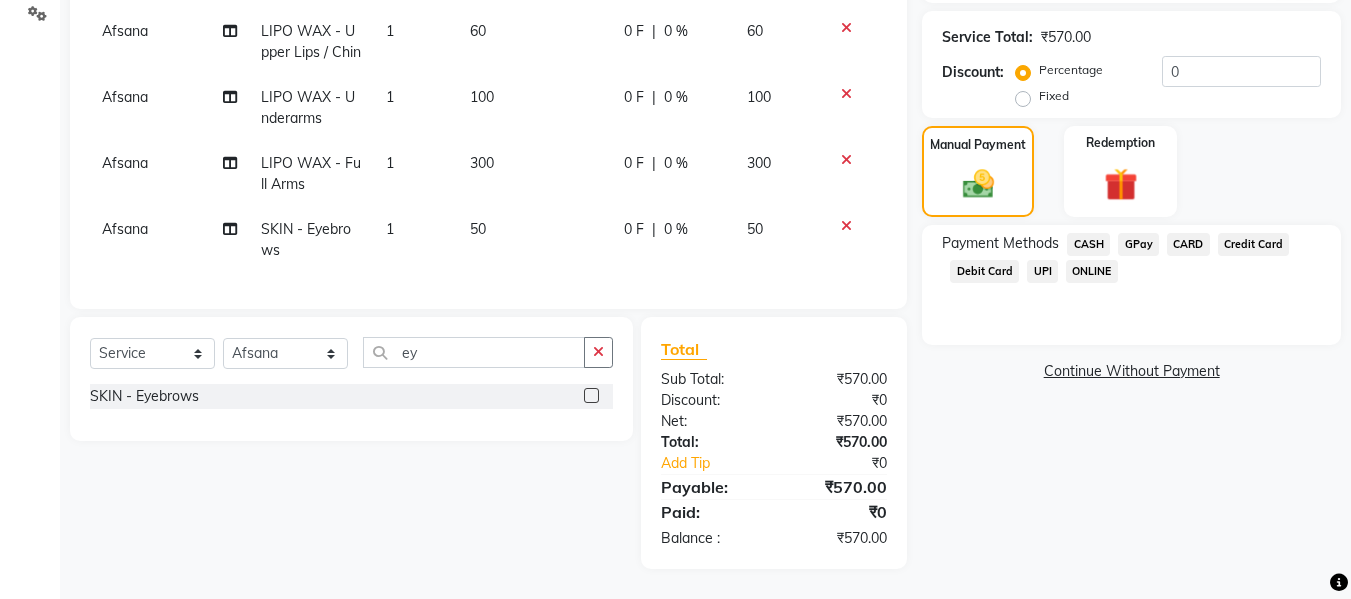 click on "GPay" 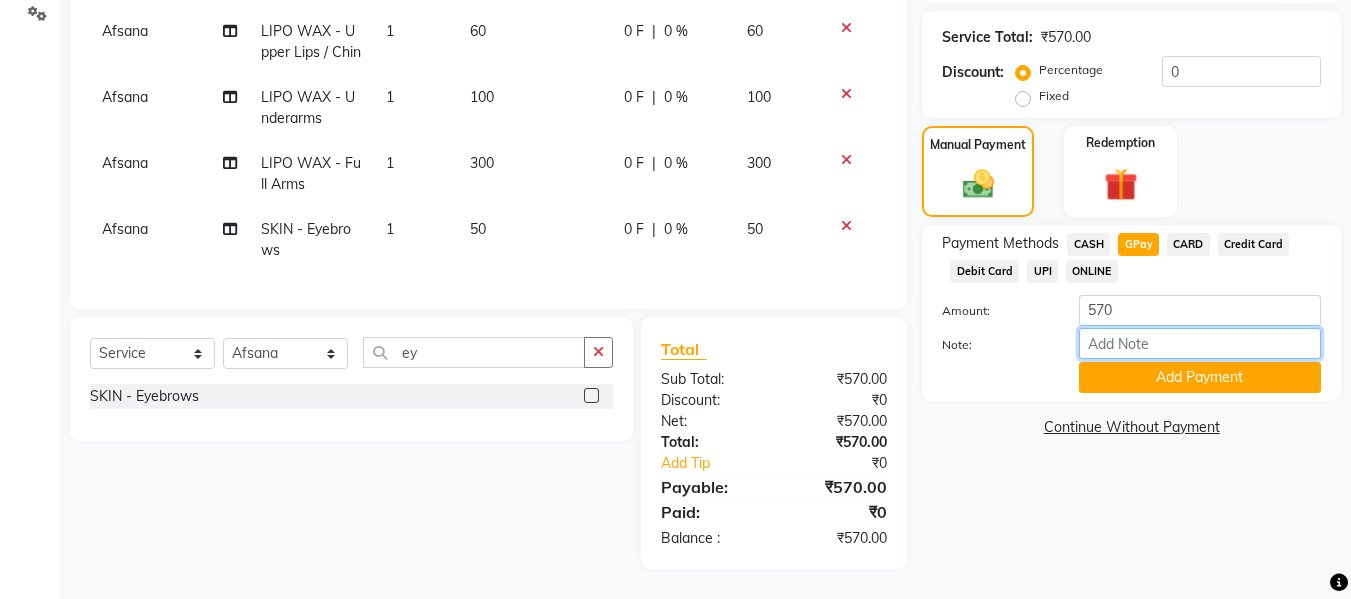 click on "Note:" at bounding box center (1200, 343) 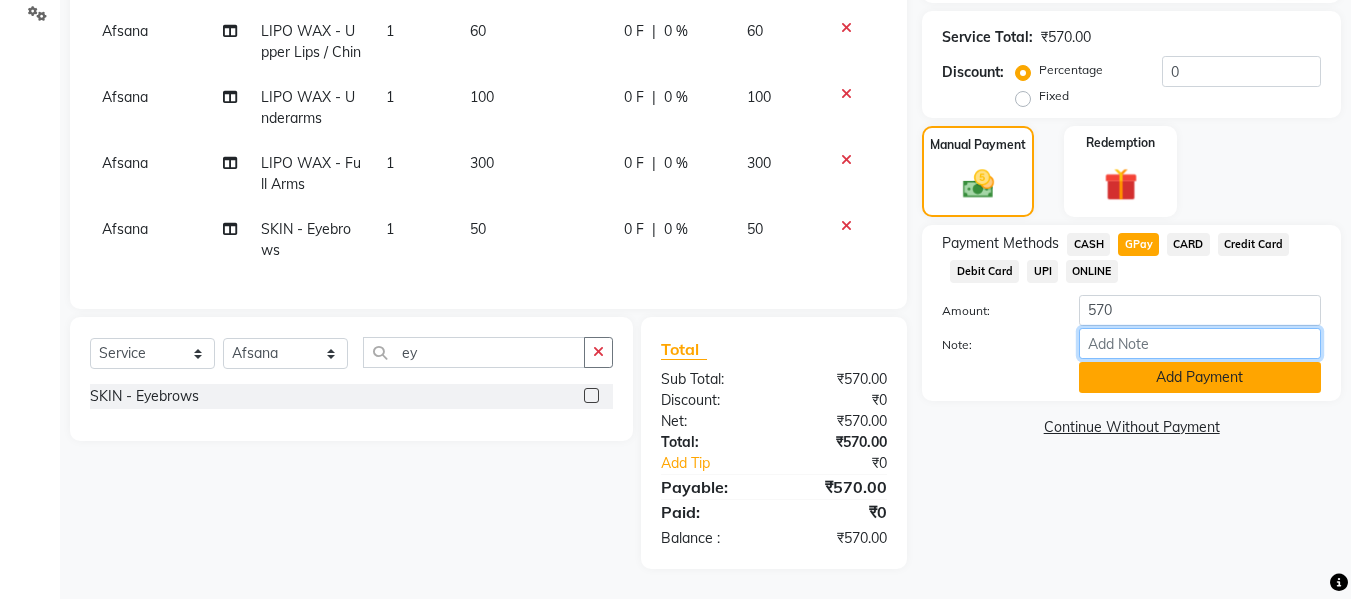 type on "fless" 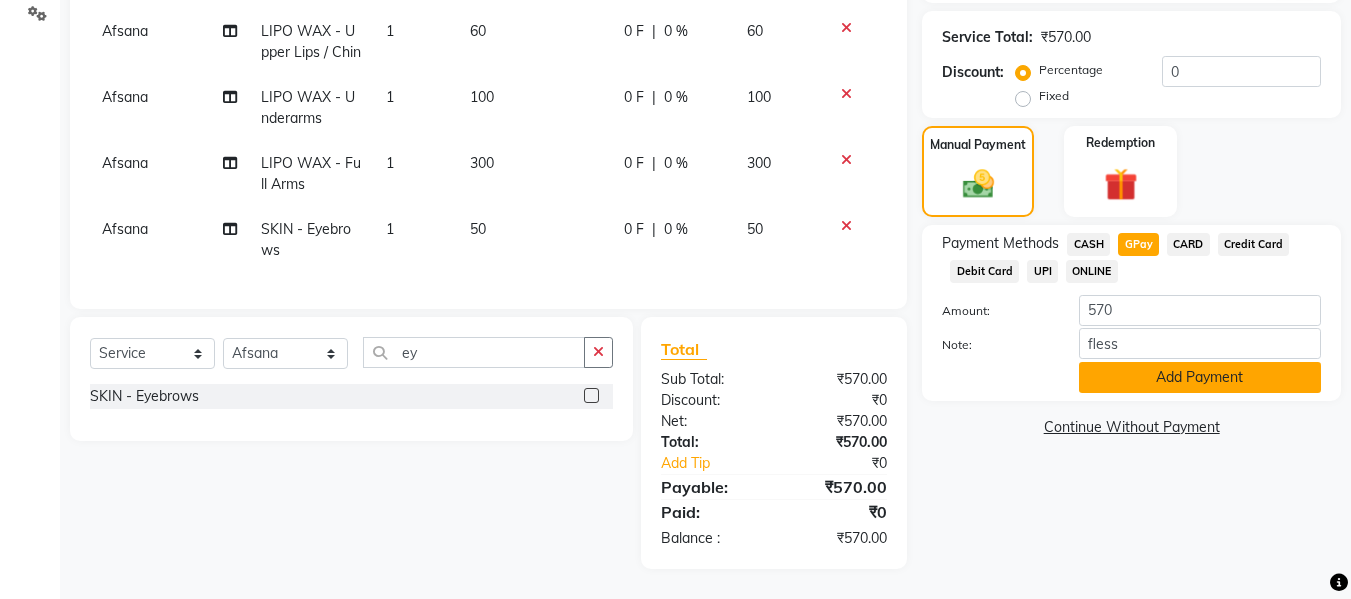 drag, startPoint x: 1159, startPoint y: 350, endPoint x: 1144, endPoint y: 366, distance: 21.931713 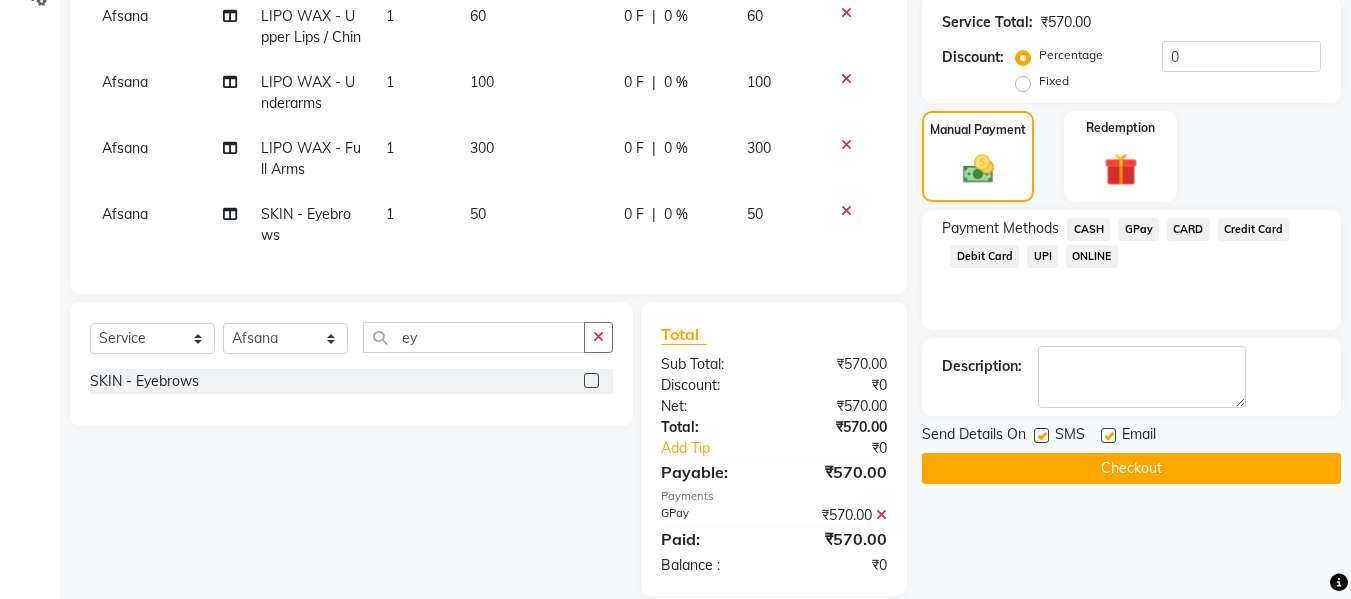 click 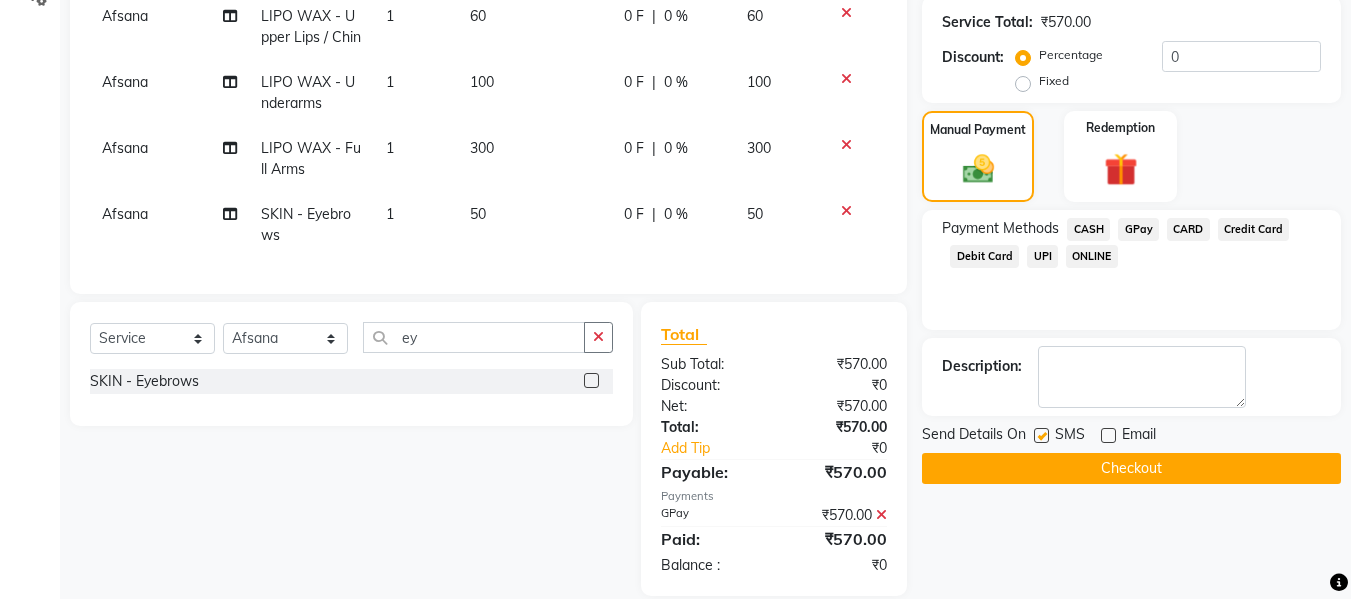 click 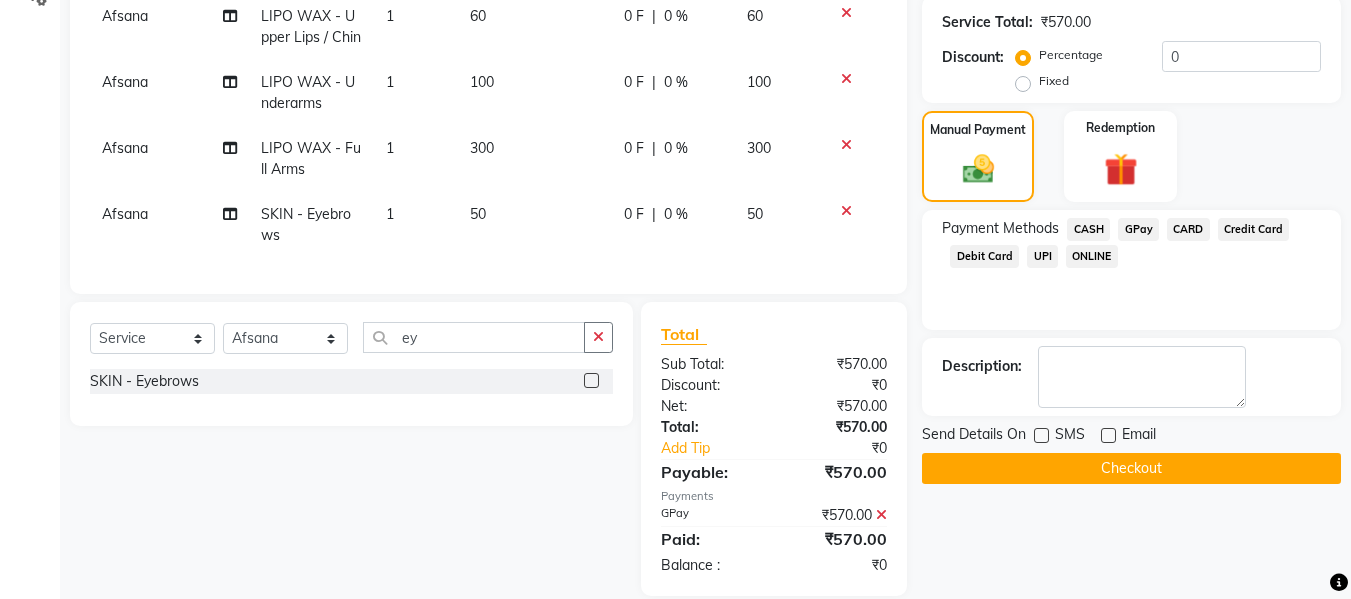 click on "Name: [FIRST] [LAST] Membership:  No Active Membership  Total Visits:   Card on file:  0 Last Visit:   - Points:   0  Coupon Code Apply Service Total:  ₹570.00  Discount:  Percentage   Fixed  0 Manual Payment Redemption Payment Methods  CASH   GPay   CARD   Credit Card   Debit Card   UPI   ONLINE  Description:                  Send Details On SMS Email  Checkout" 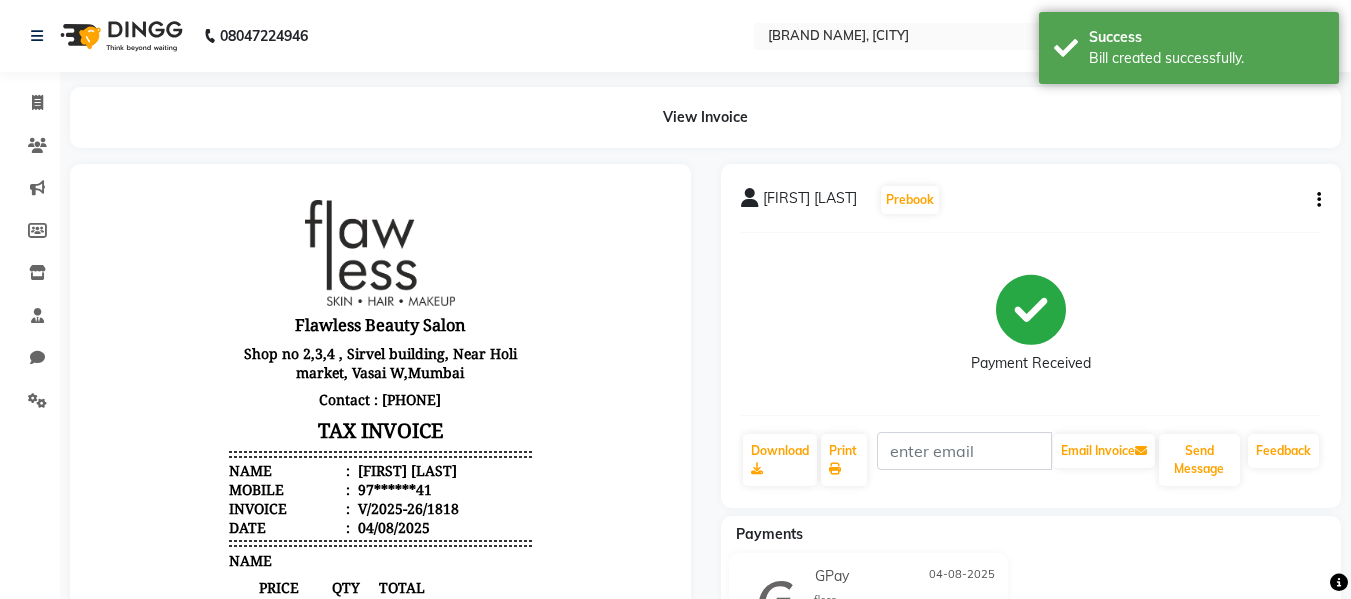 scroll, scrollTop: 0, scrollLeft: 0, axis: both 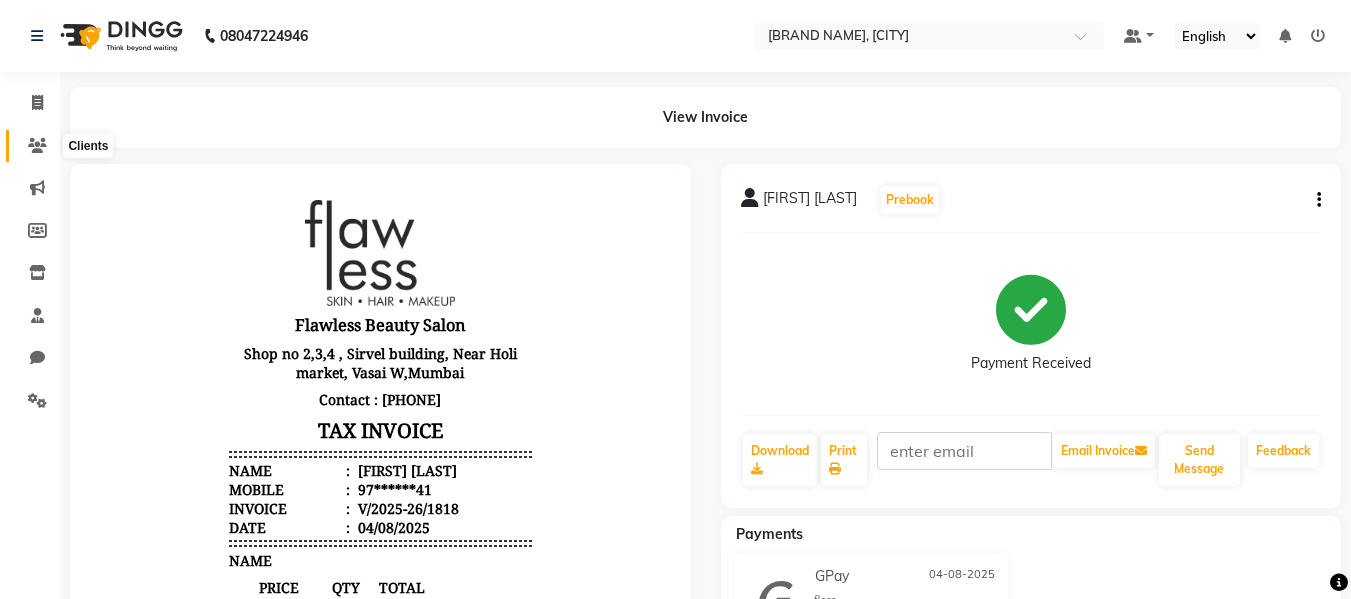 click 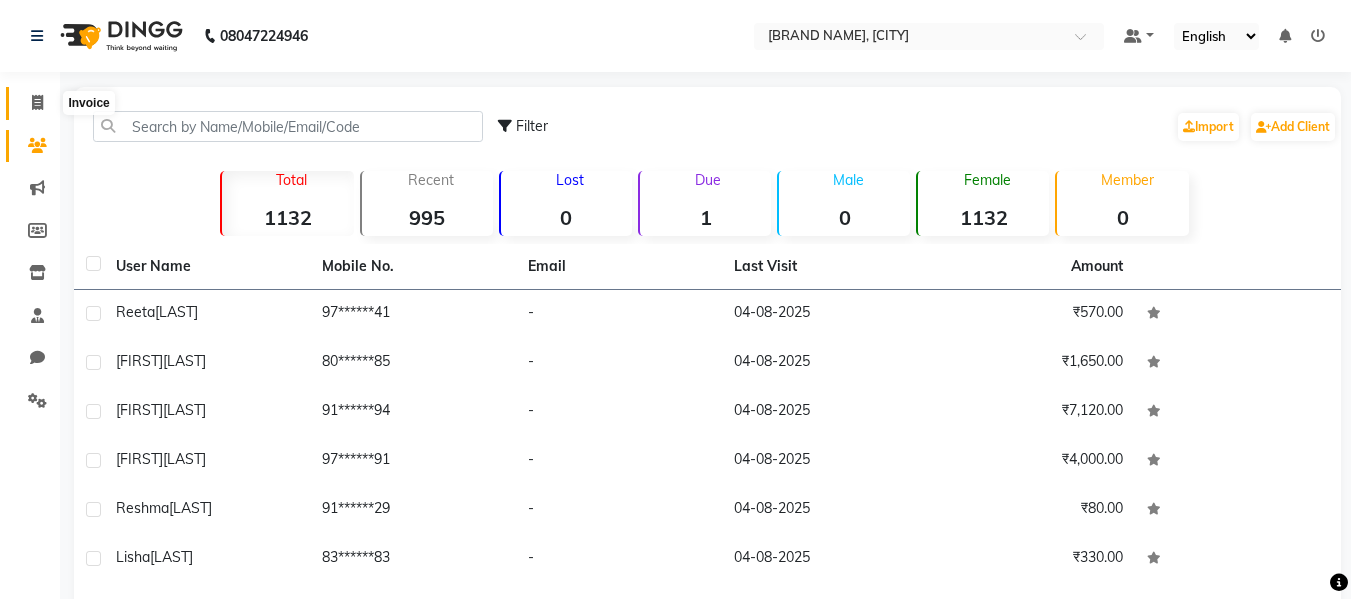click 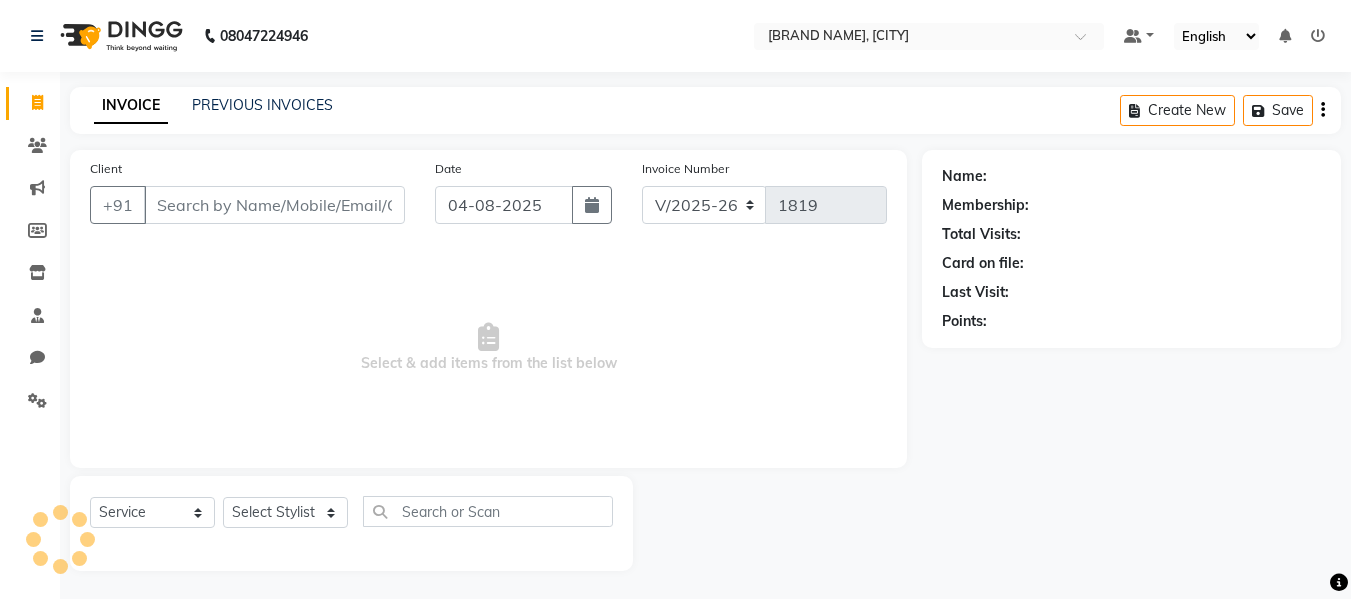 scroll, scrollTop: 2, scrollLeft: 0, axis: vertical 